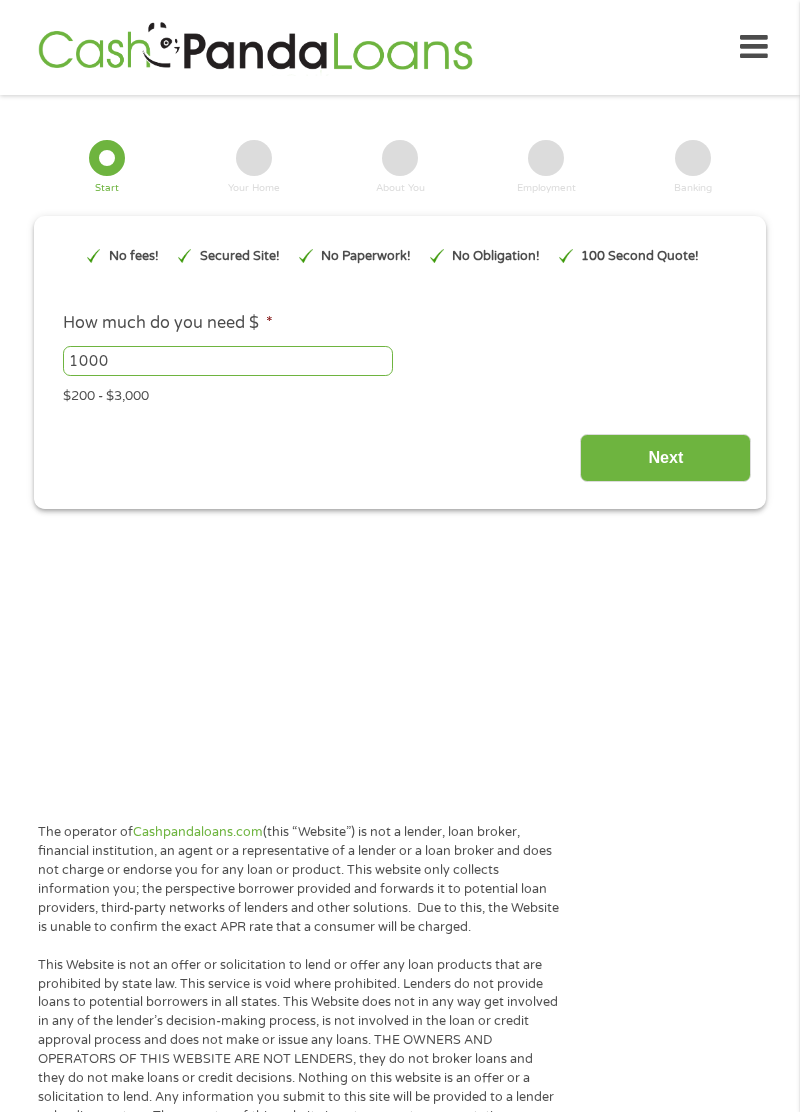 scroll, scrollTop: 0, scrollLeft: 0, axis: both 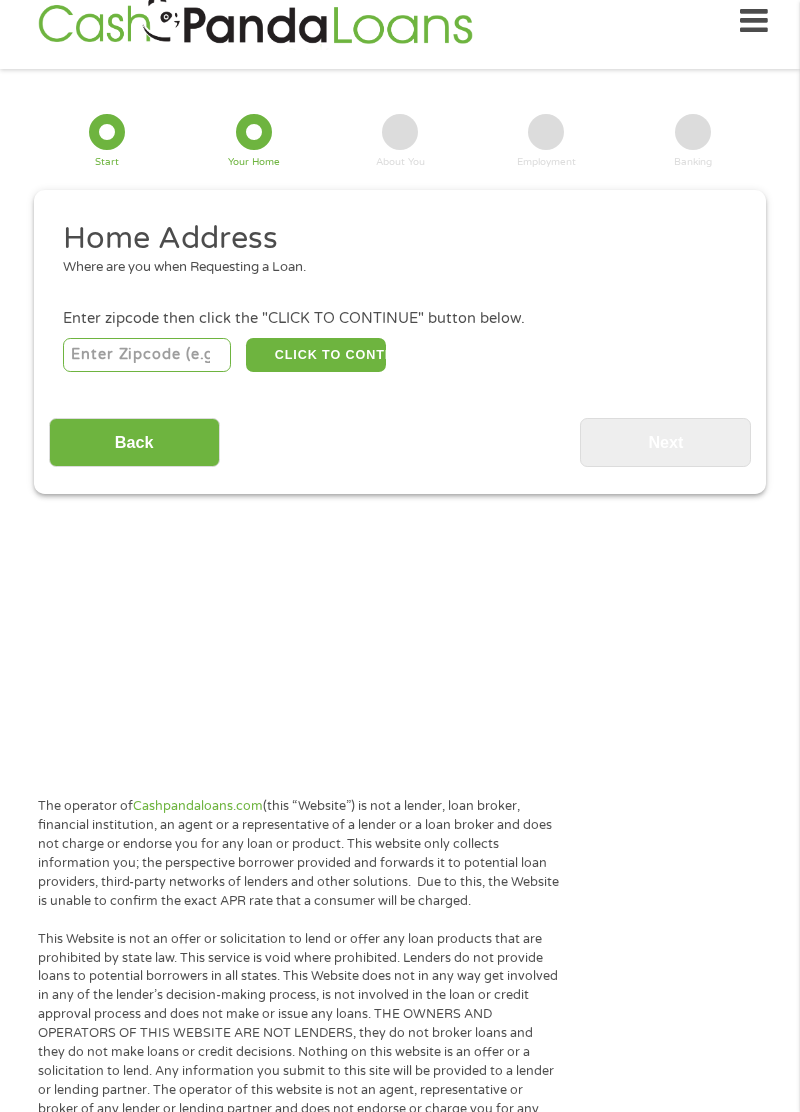 click at bounding box center [147, 355] 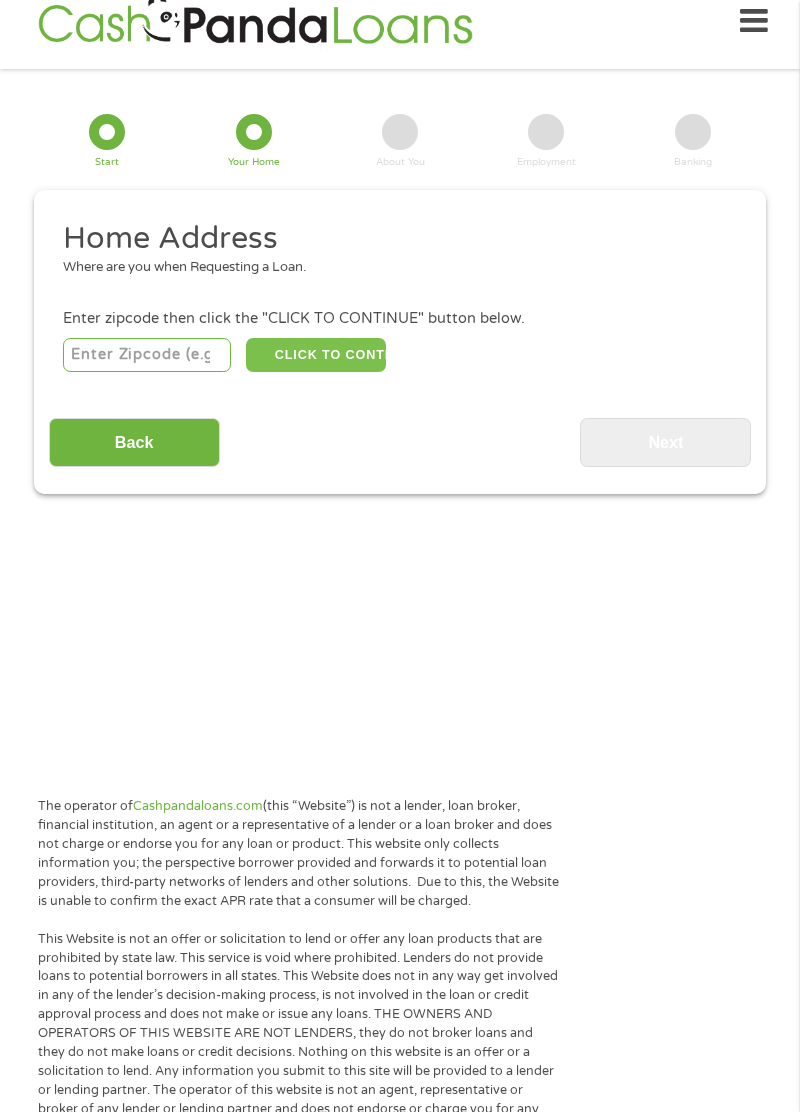click on "CLICK TO CONTINUE" at bounding box center (316, 355) 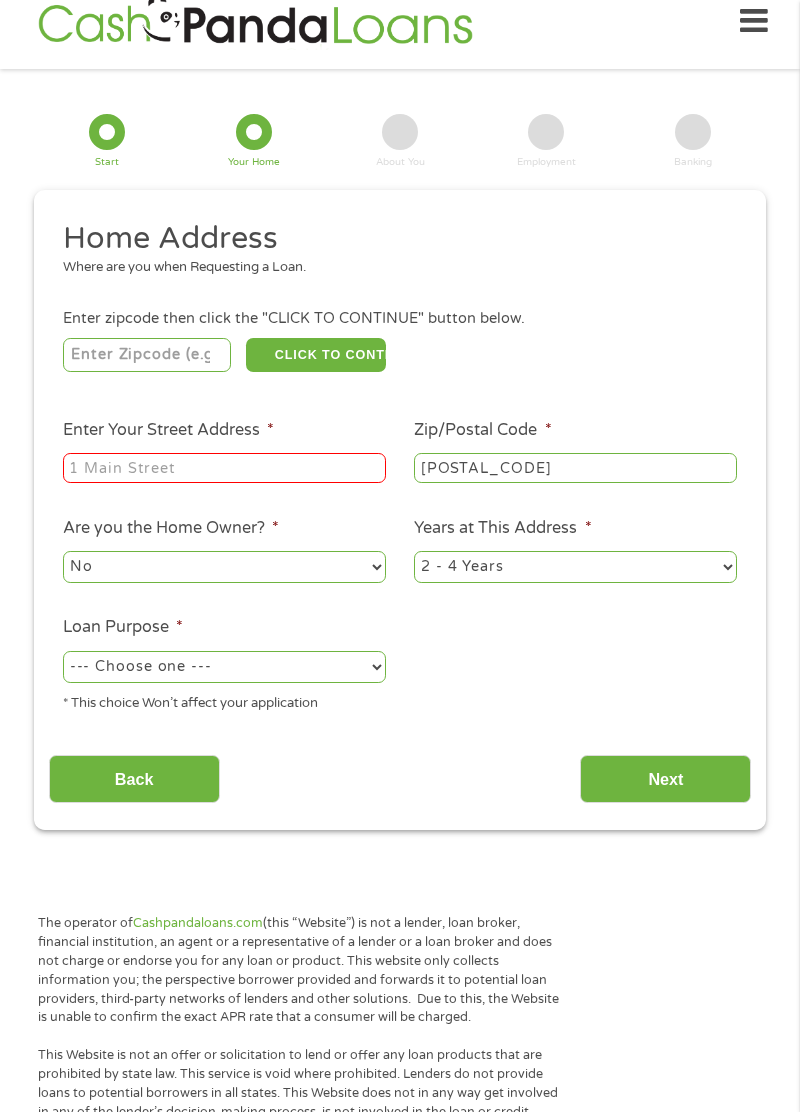 click on "Enter Your Street Address *" at bounding box center [224, 468] 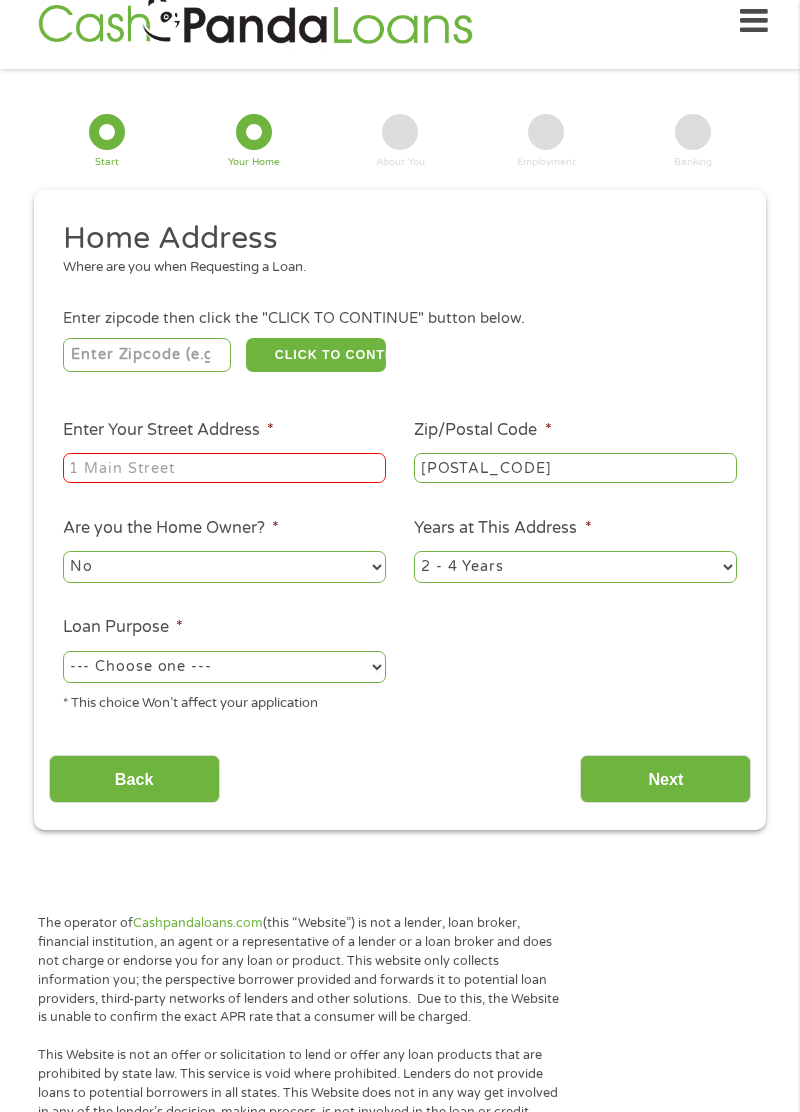 type on "[NUMBER] [STREET]" 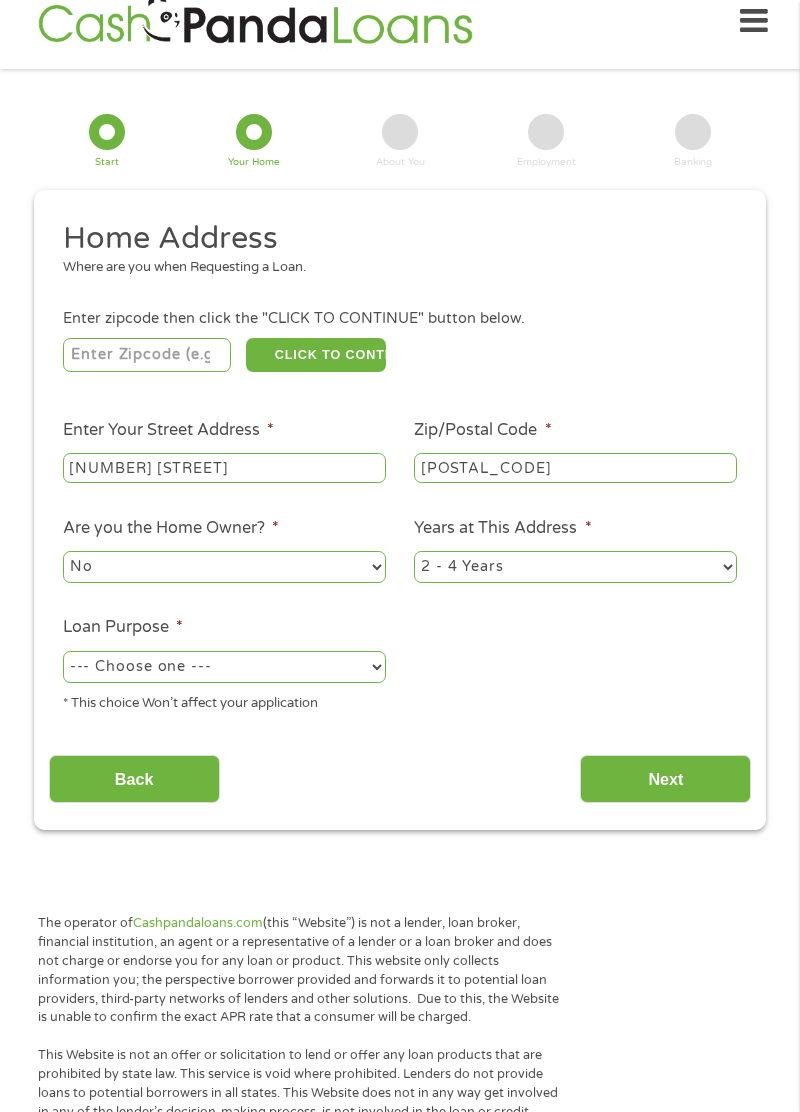 click on "--- Choose one --- Pay Bills Debt Consolidation Home Improvement Major Purchase Car Loan Short Term Cash Medical Expenses Other" at bounding box center [224, 667] 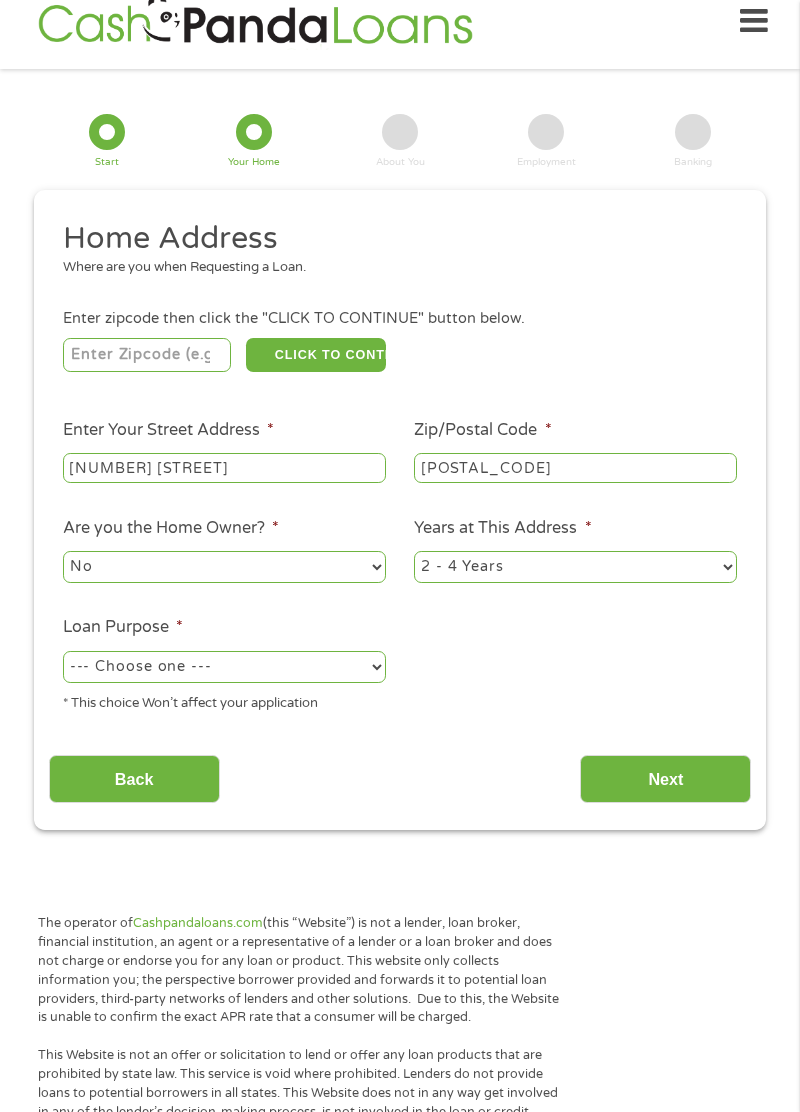 select on "debtconsolidation" 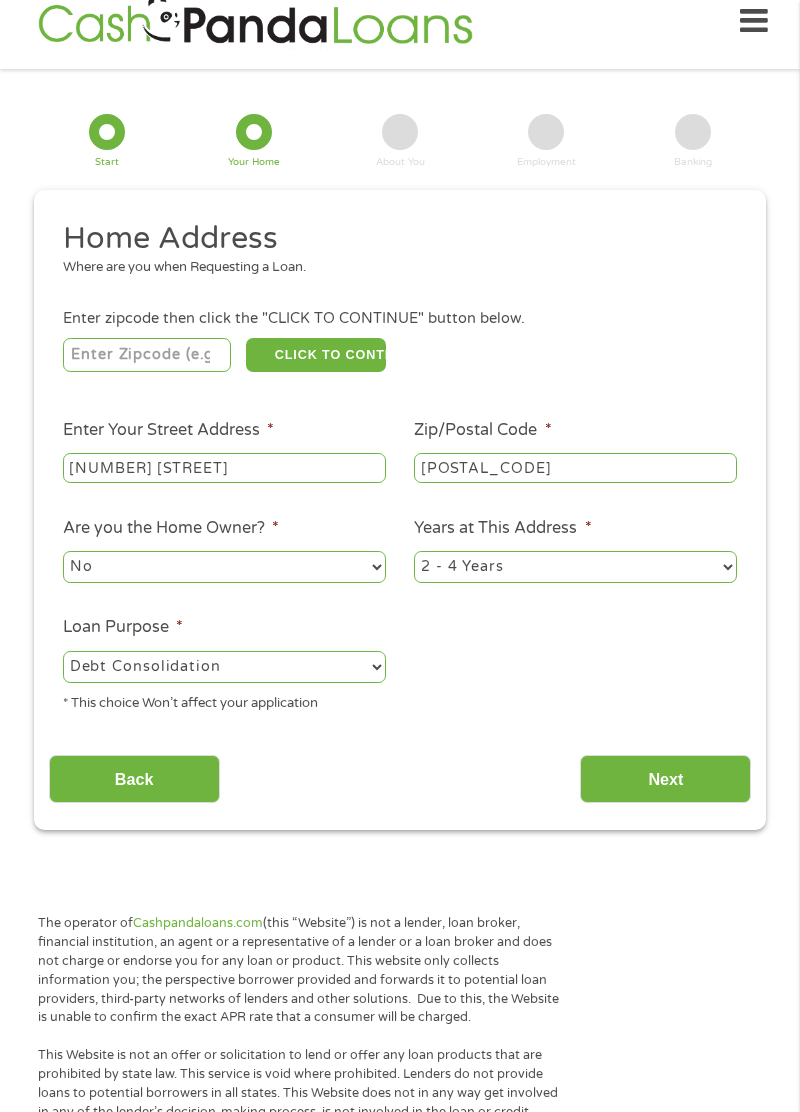 click on "Next" at bounding box center [665, 779] 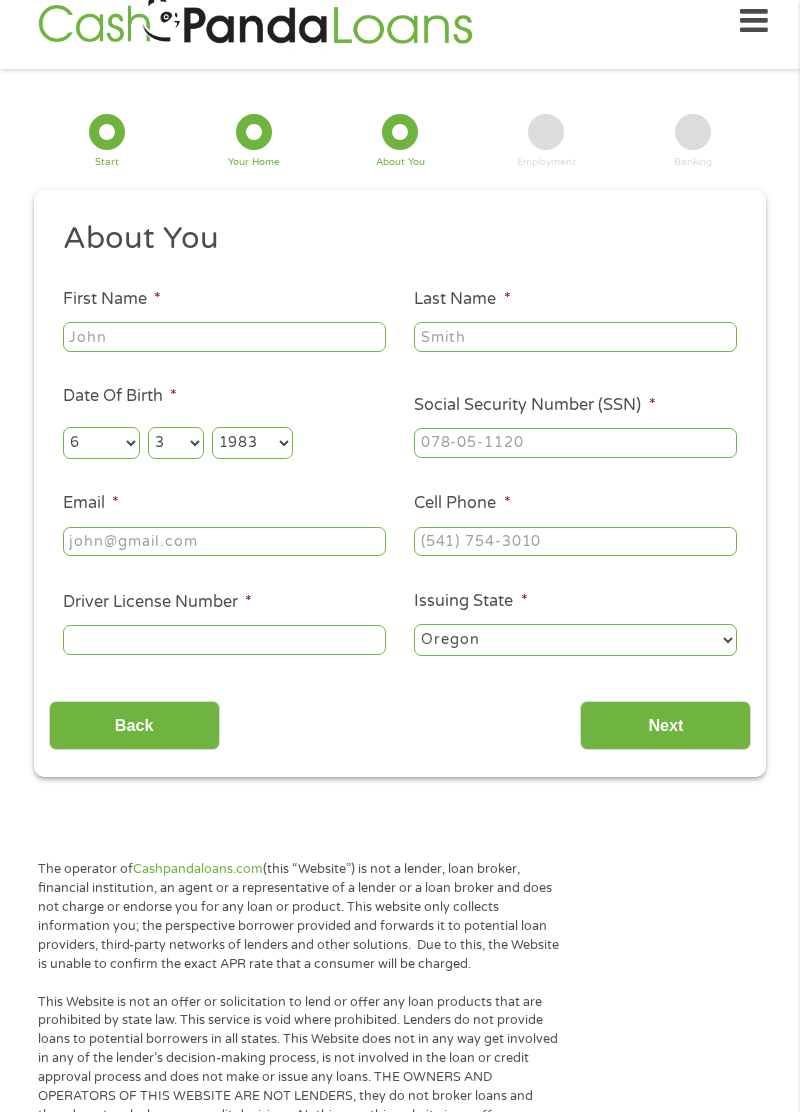 scroll, scrollTop: 8, scrollLeft: 8, axis: both 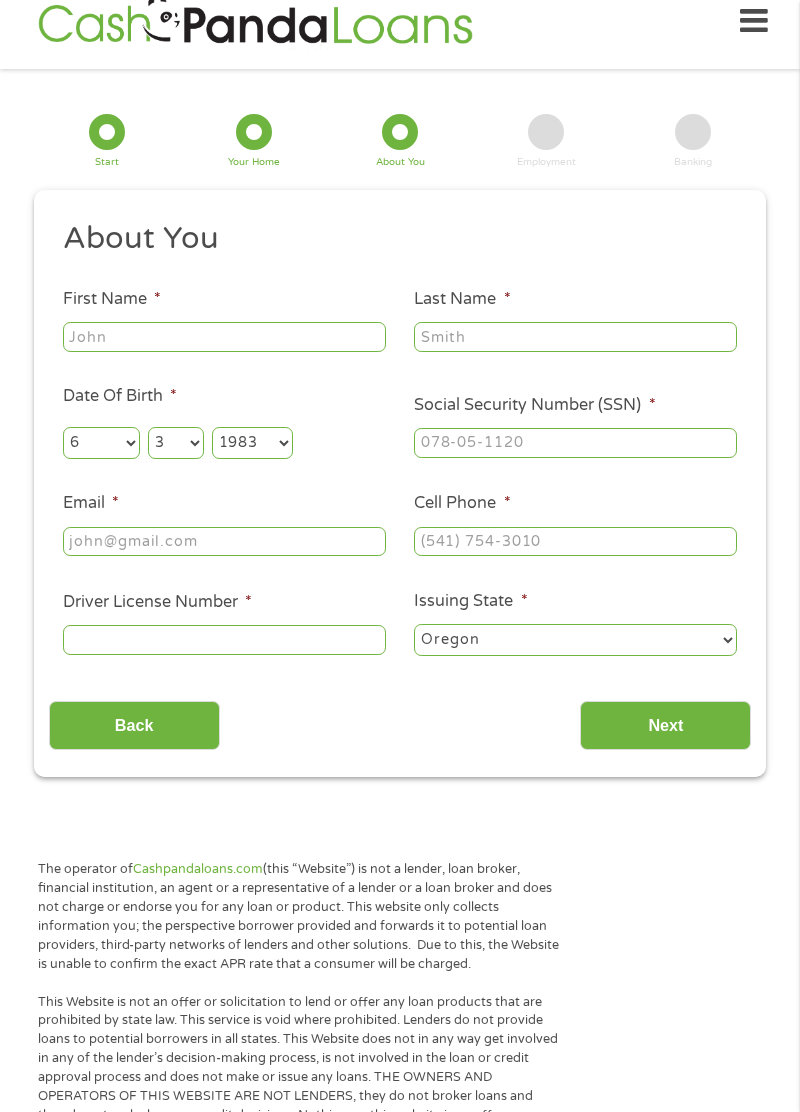 click on "First Name *" at bounding box center (224, 337) 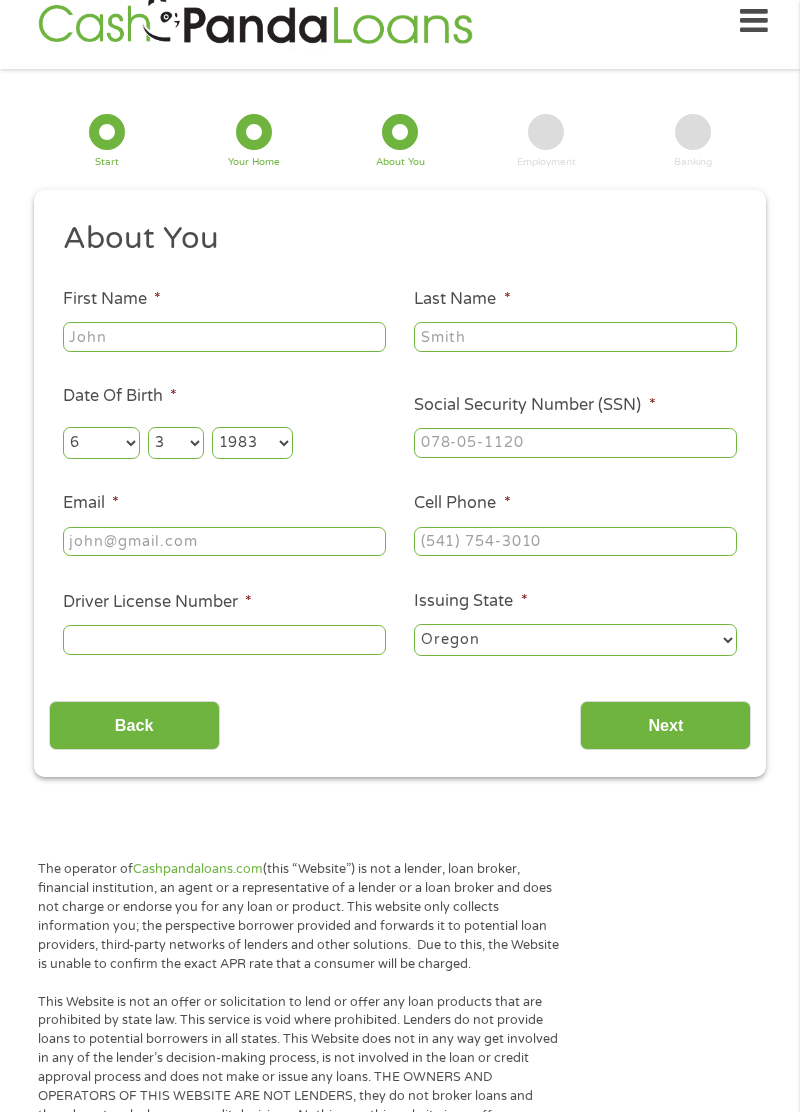 type on "[FIRST]" 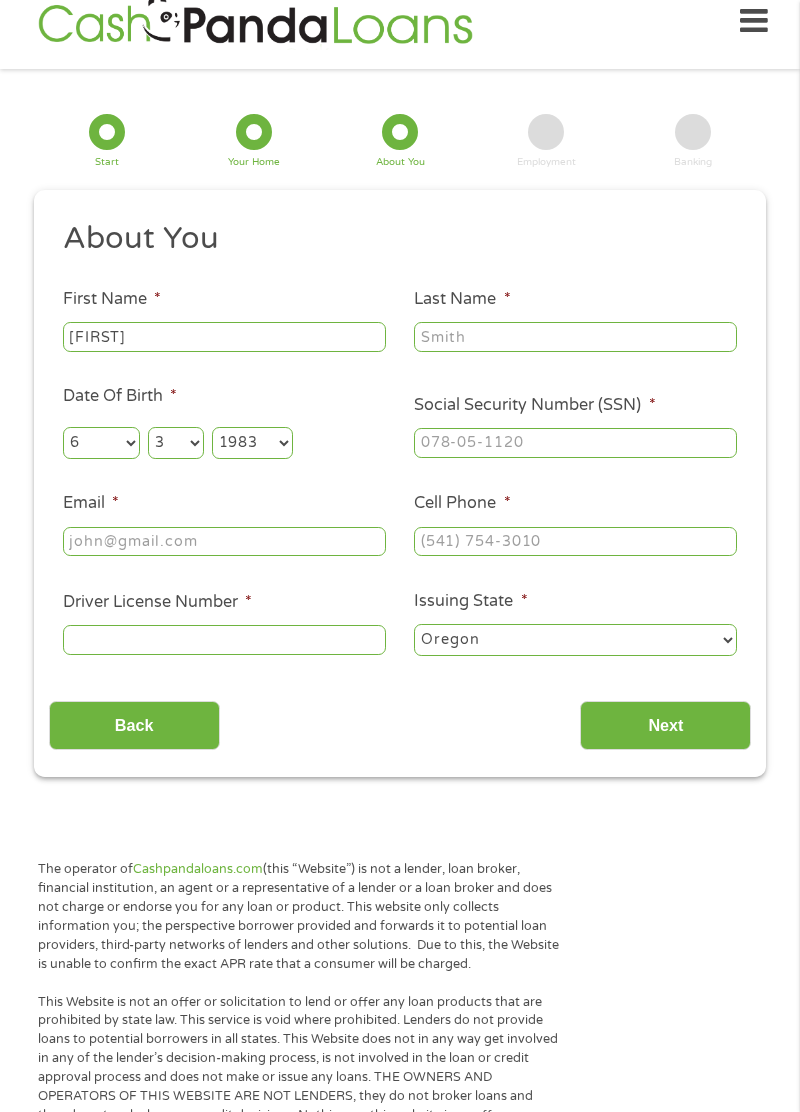 type on "[LAST]" 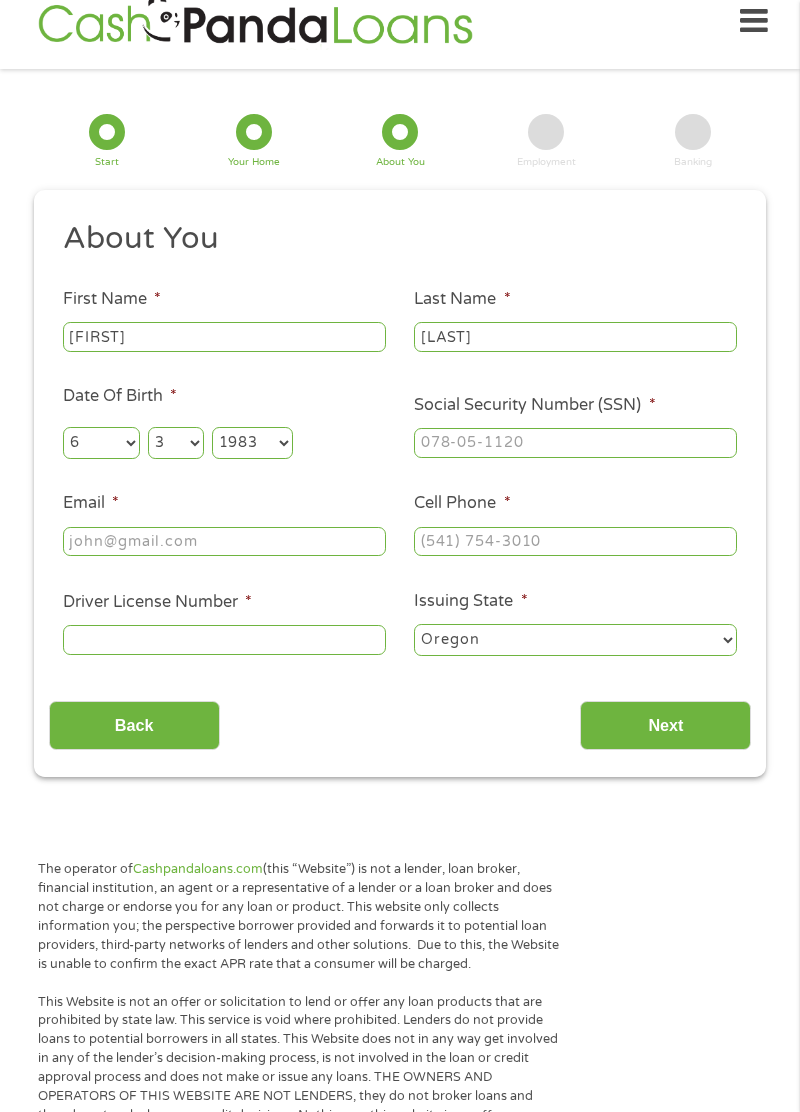 type on "[EMAIL]" 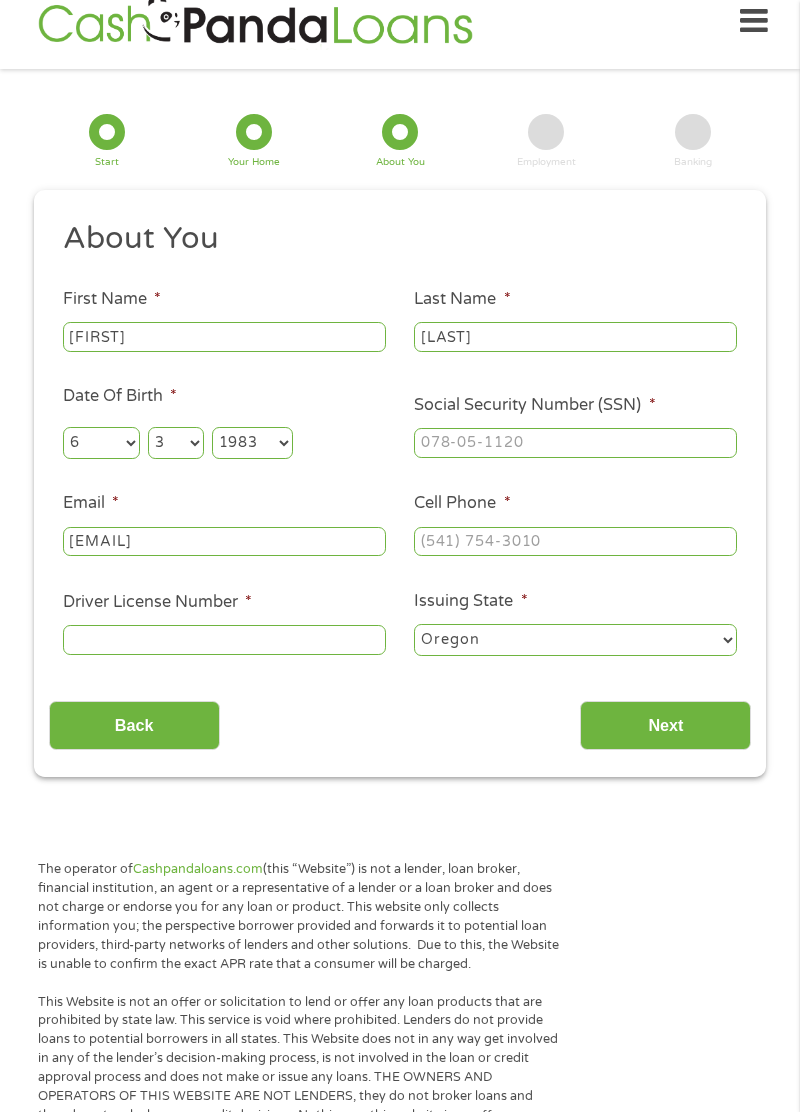 type on "[NUMBER]" 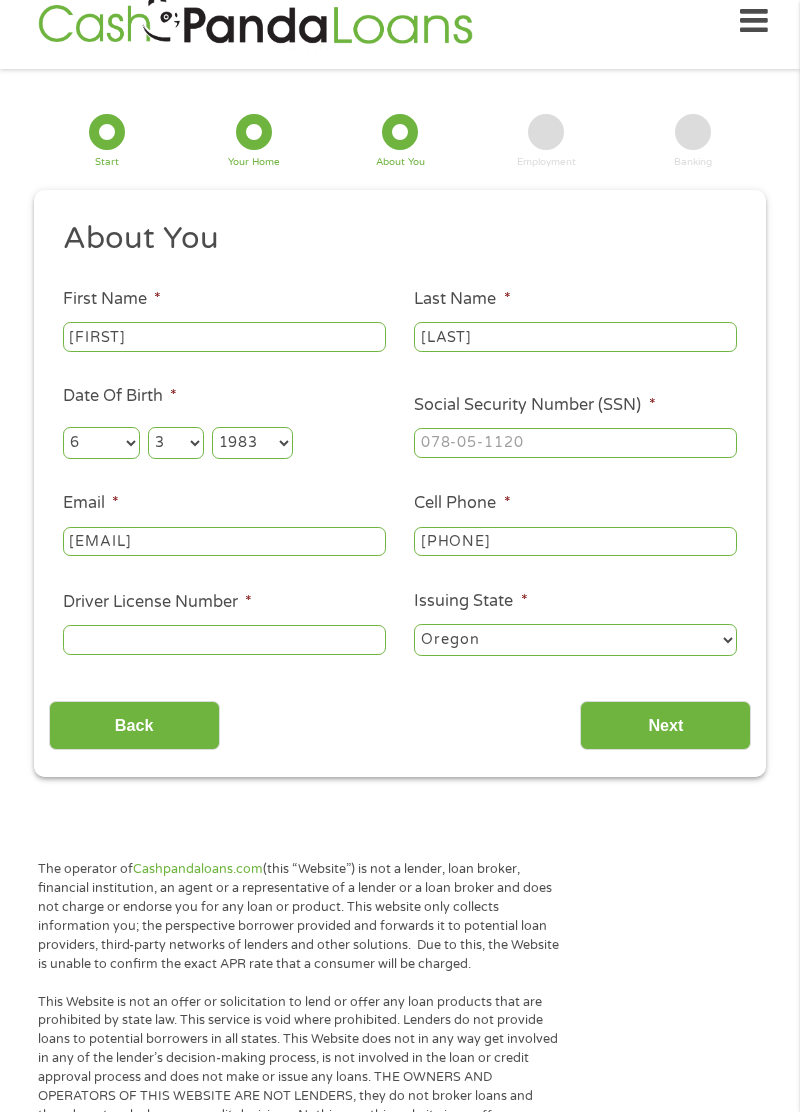 click on "Driver License Number *" at bounding box center [224, 640] 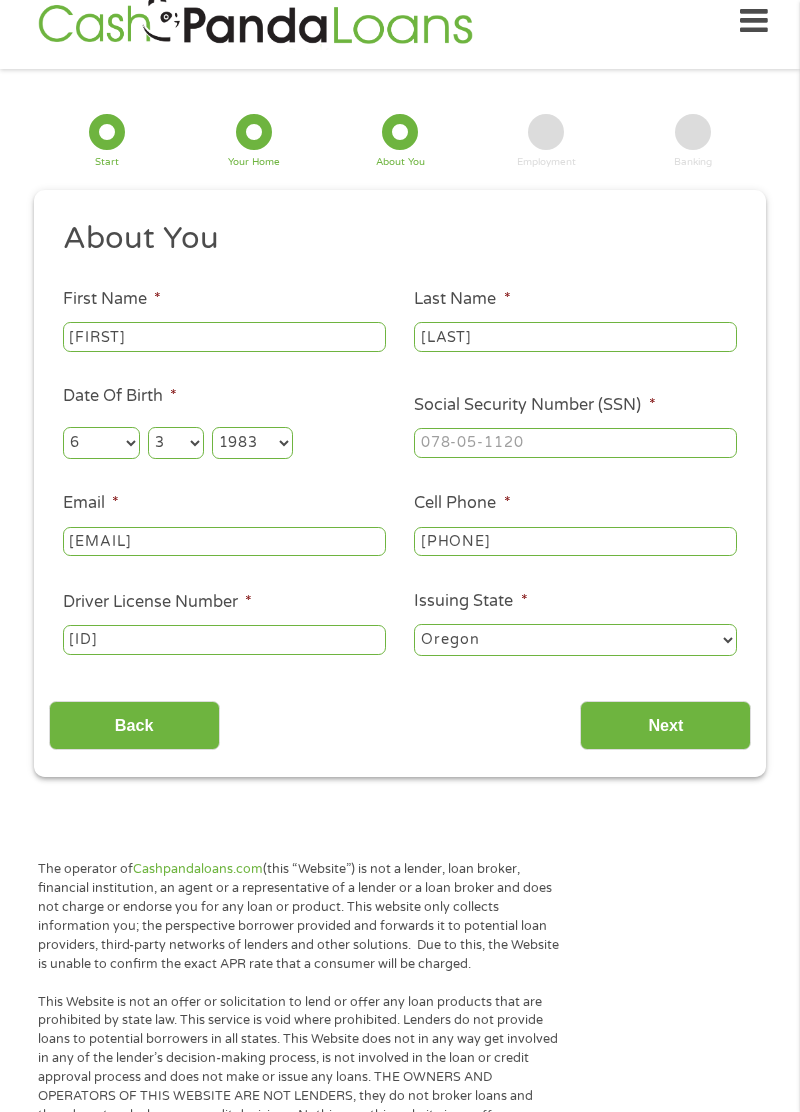 click on "[ID]" at bounding box center (224, 640) 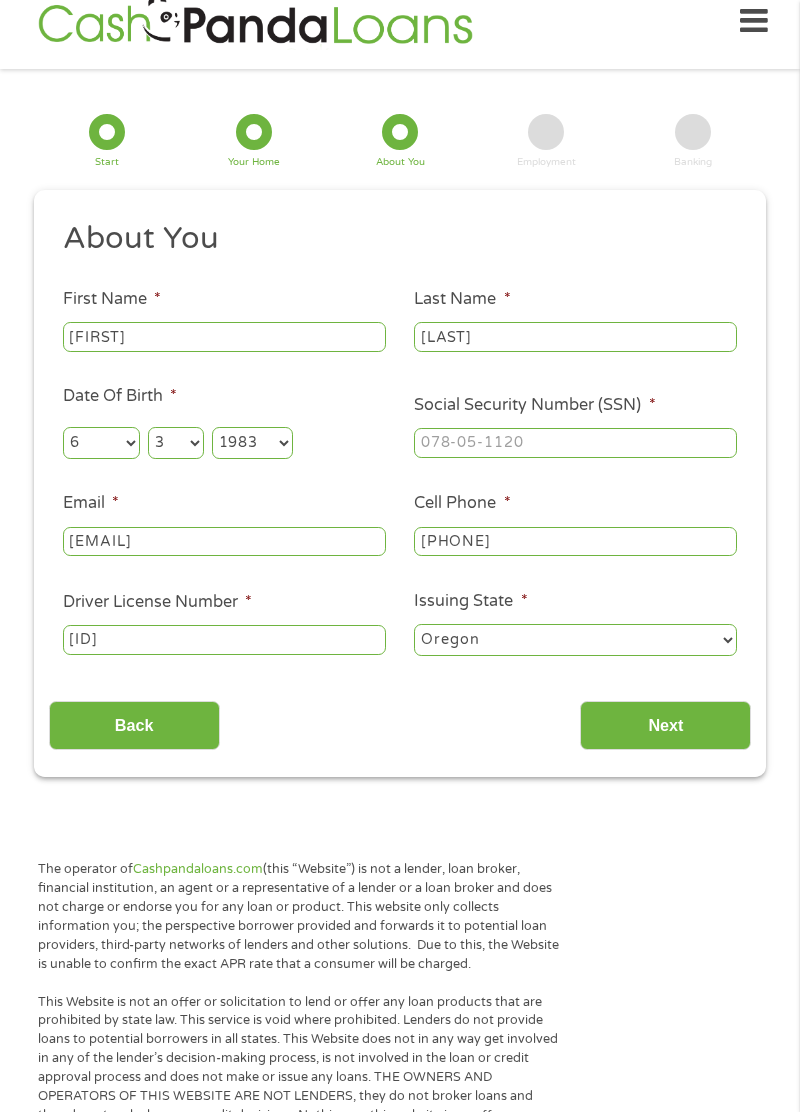 type on "[ID]" 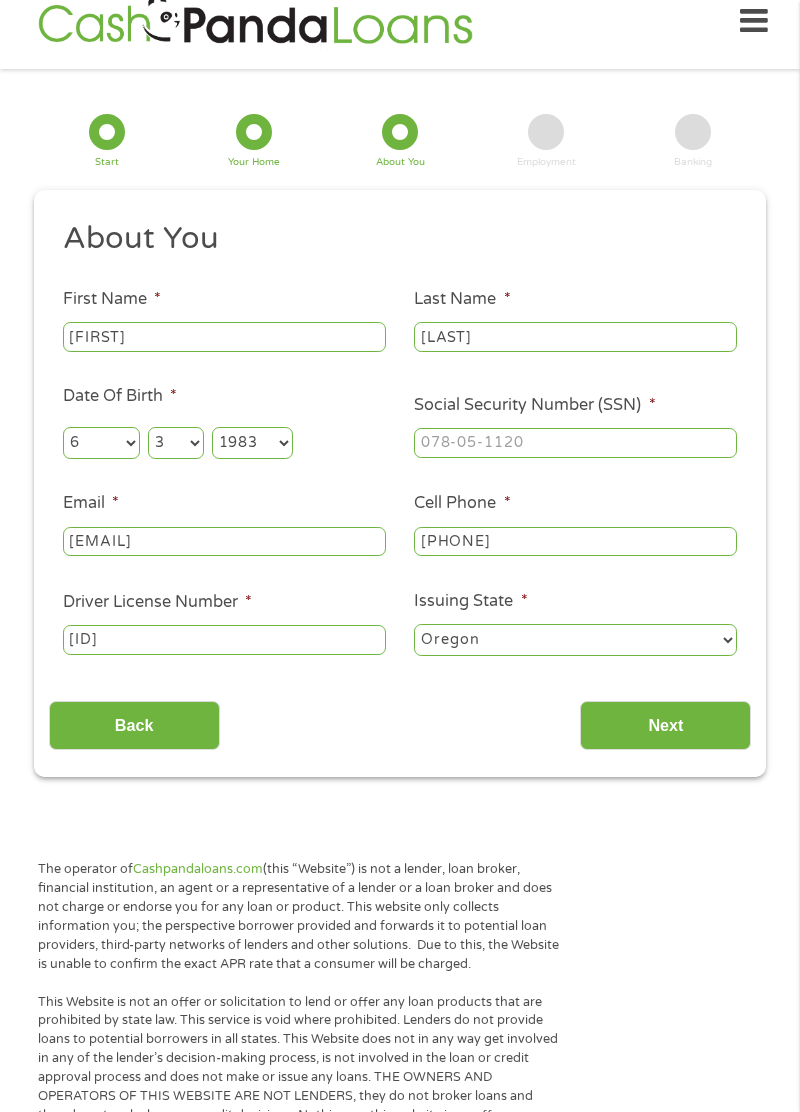 type on "[ID]" 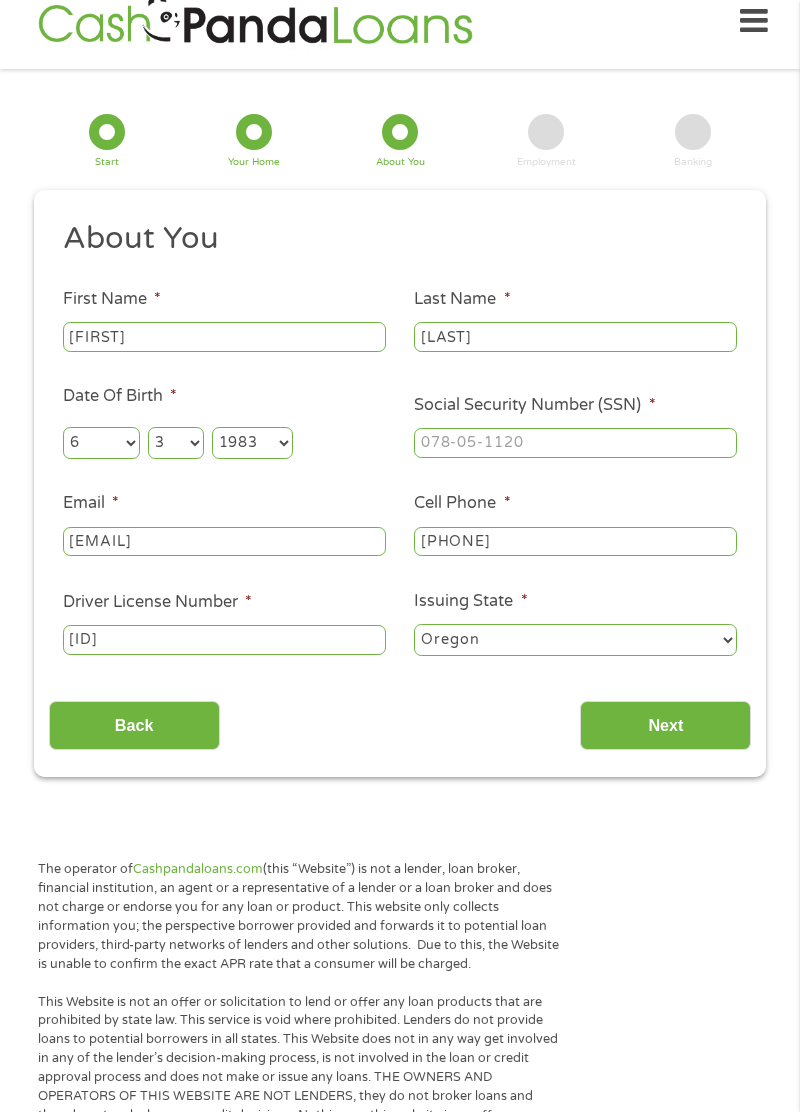 click on "Alabama Alaska Arizona Arkansas California Colorado Connecticut Delaware District of Columbia Florida Georgia Hawaii Idaho Illinois Indiana Iowa Kansas Kentucky Louisiana Maine Maryland Massachusetts Michigan Minnesota Mississippi Missouri Montana Nebraska Nevada New Hampshire New Jersey New Mexico New York North Carolina North Dakota Ohio Oklahoma Oregon Pennsylvania Rhode Island South Carolina South Dakota Tennessee Texas Utah Vermont Virginia Washington West Virginia Wisconsin Wyoming" at bounding box center [575, 640] 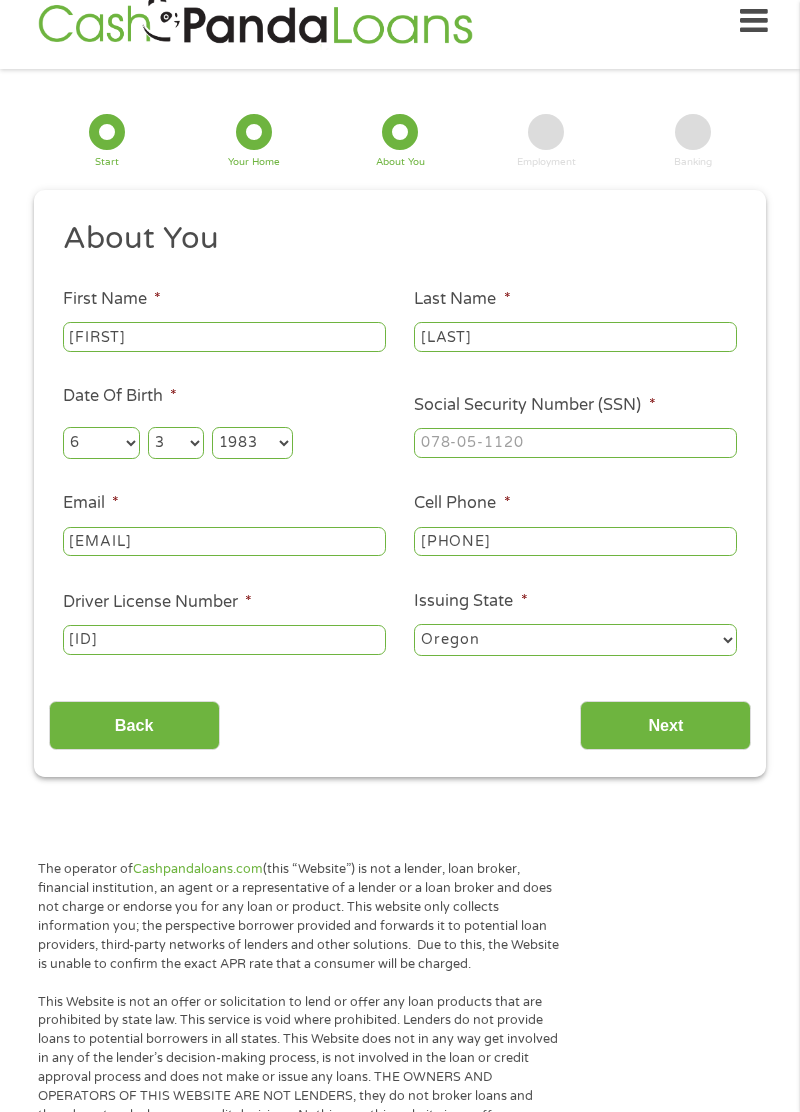 select on "Minnesota" 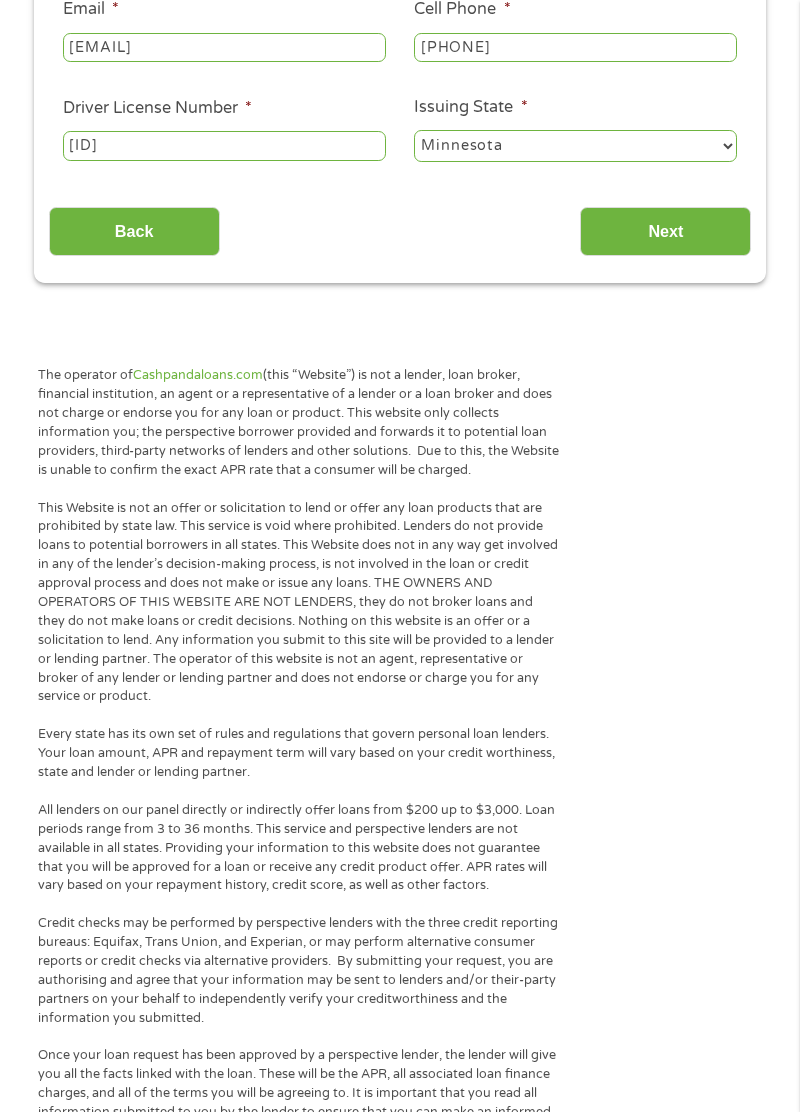 scroll, scrollTop: 520, scrollLeft: 0, axis: vertical 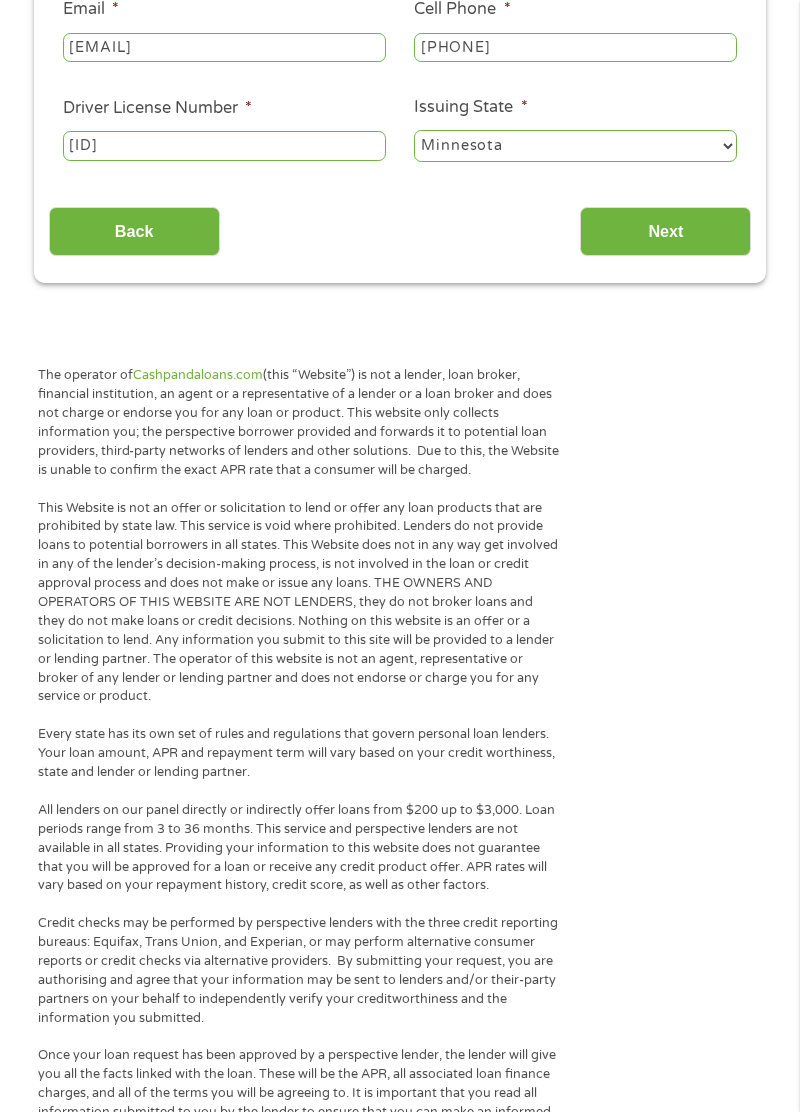 click on "Next" at bounding box center (665, 231) 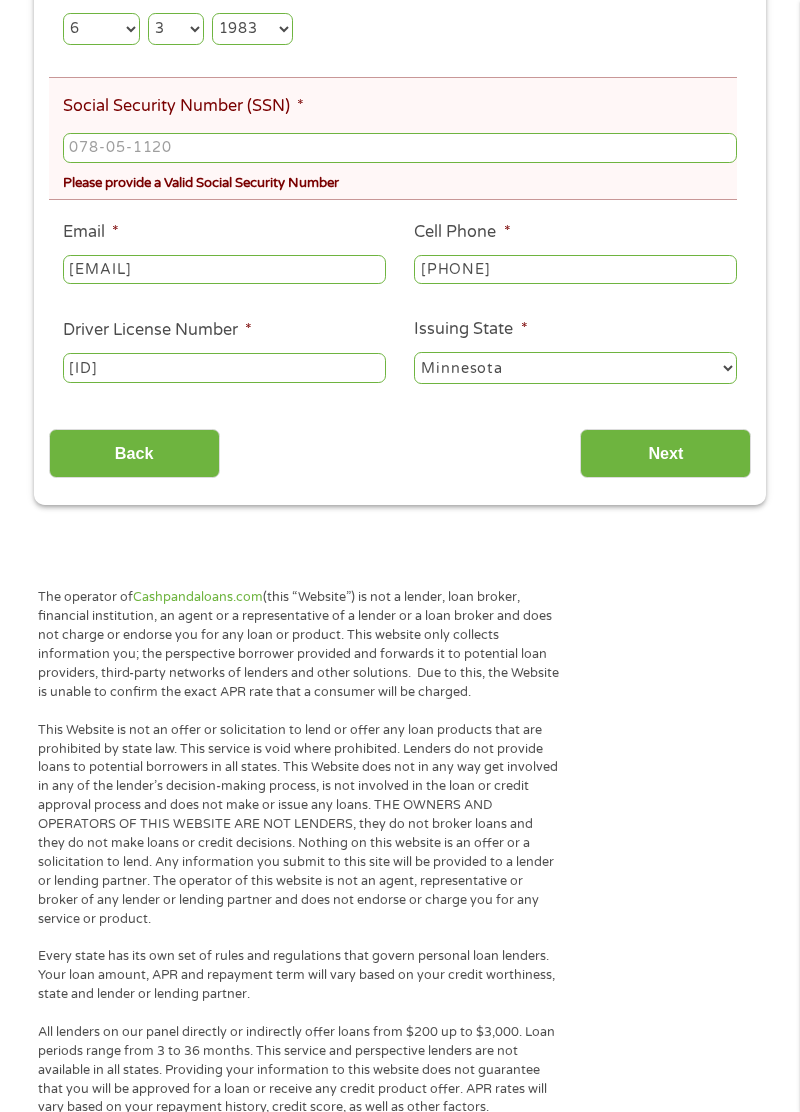 scroll, scrollTop: 8, scrollLeft: 8, axis: both 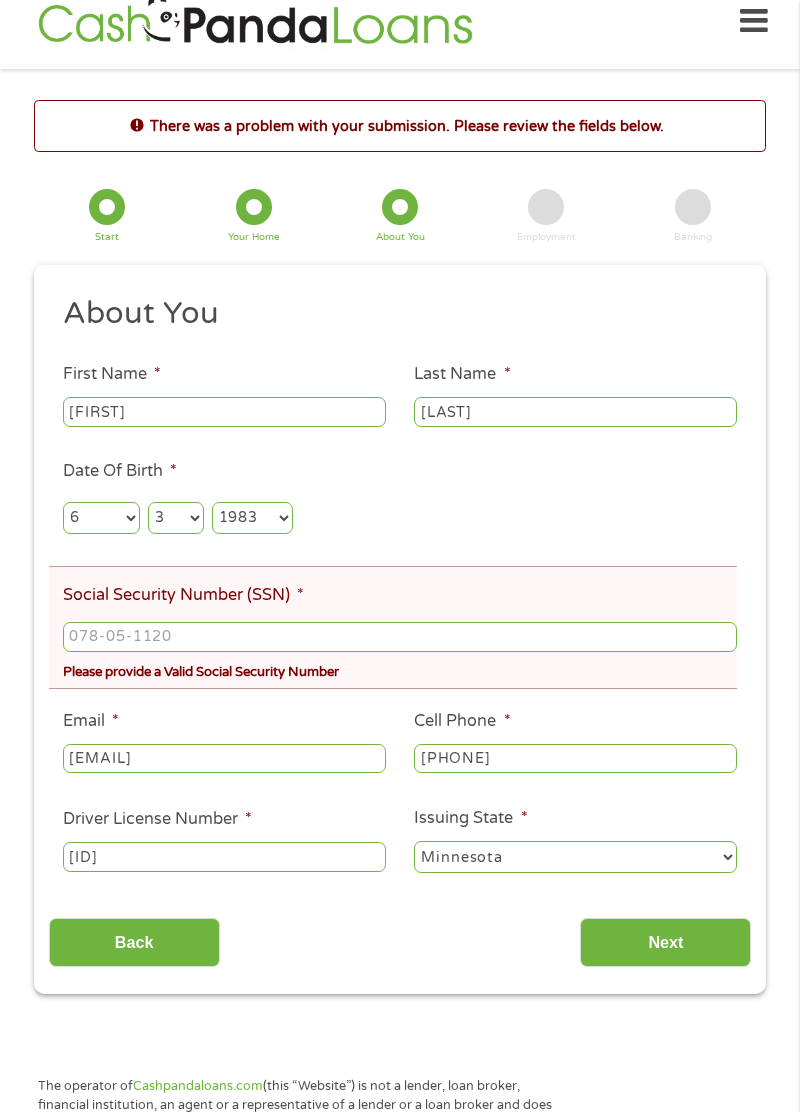 click on "Social Security Number (SSN) *" at bounding box center [400, 637] 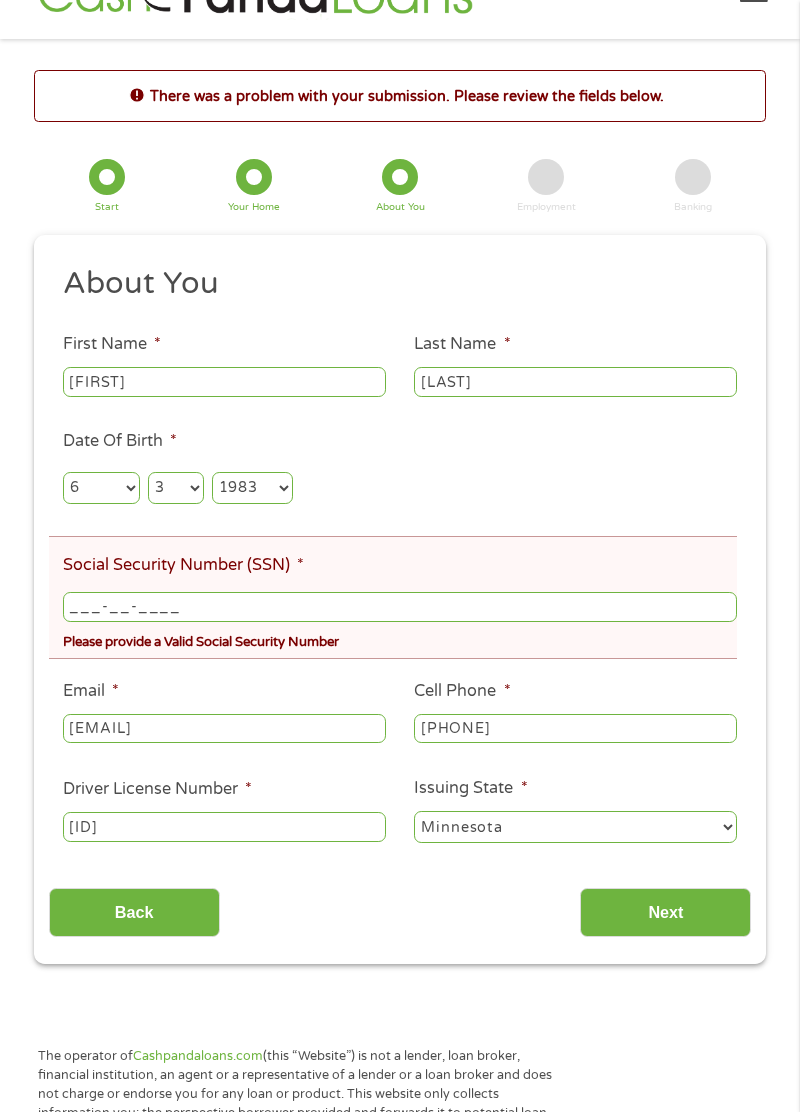 scroll, scrollTop: 122, scrollLeft: 0, axis: vertical 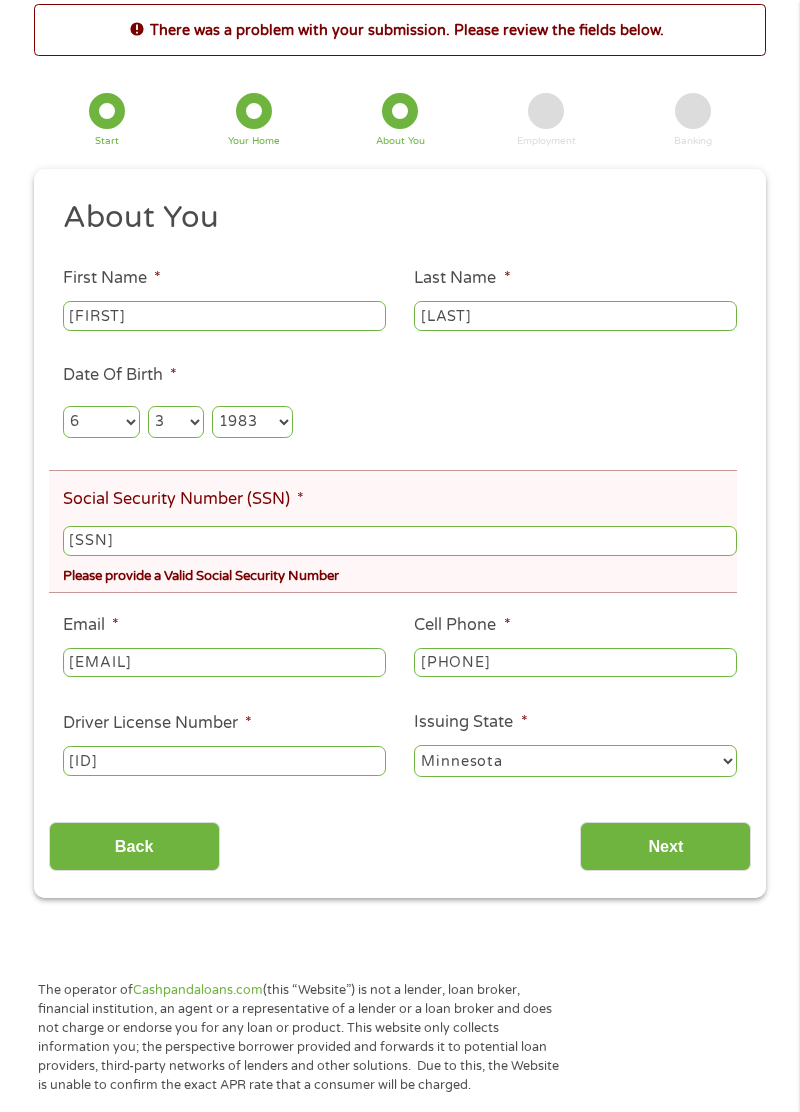 type on "[SSN]" 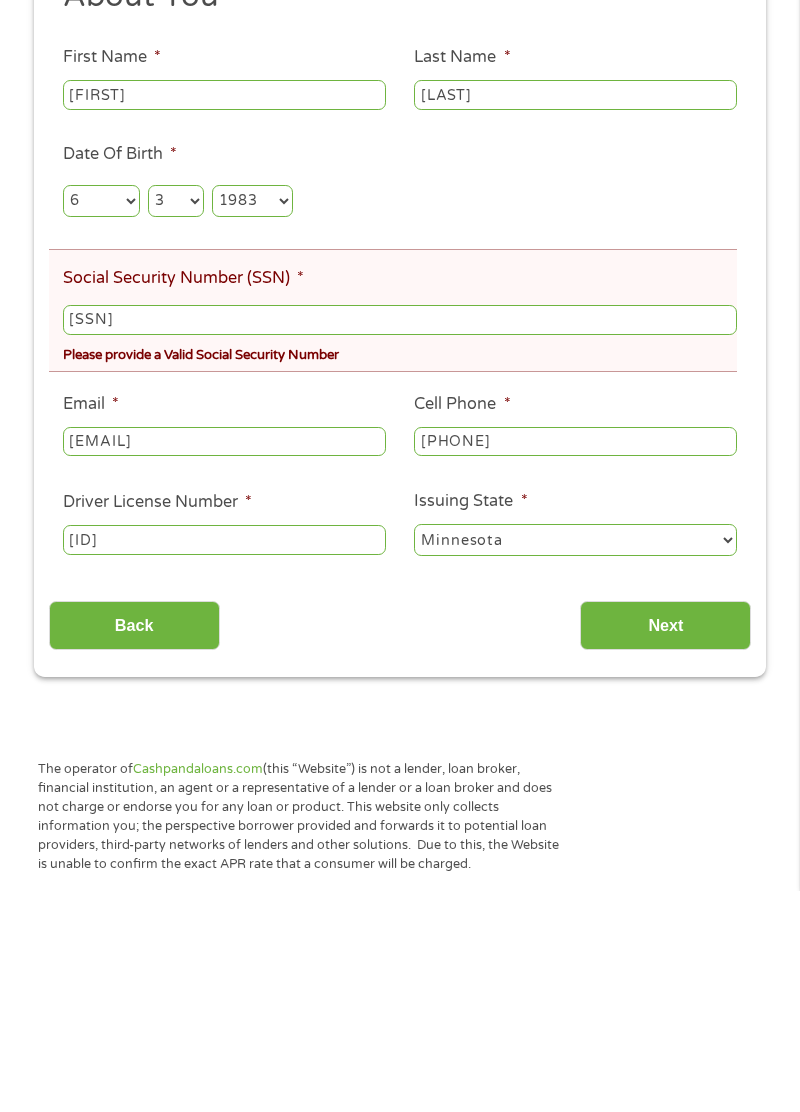 scroll, scrollTop: 122, scrollLeft: 0, axis: vertical 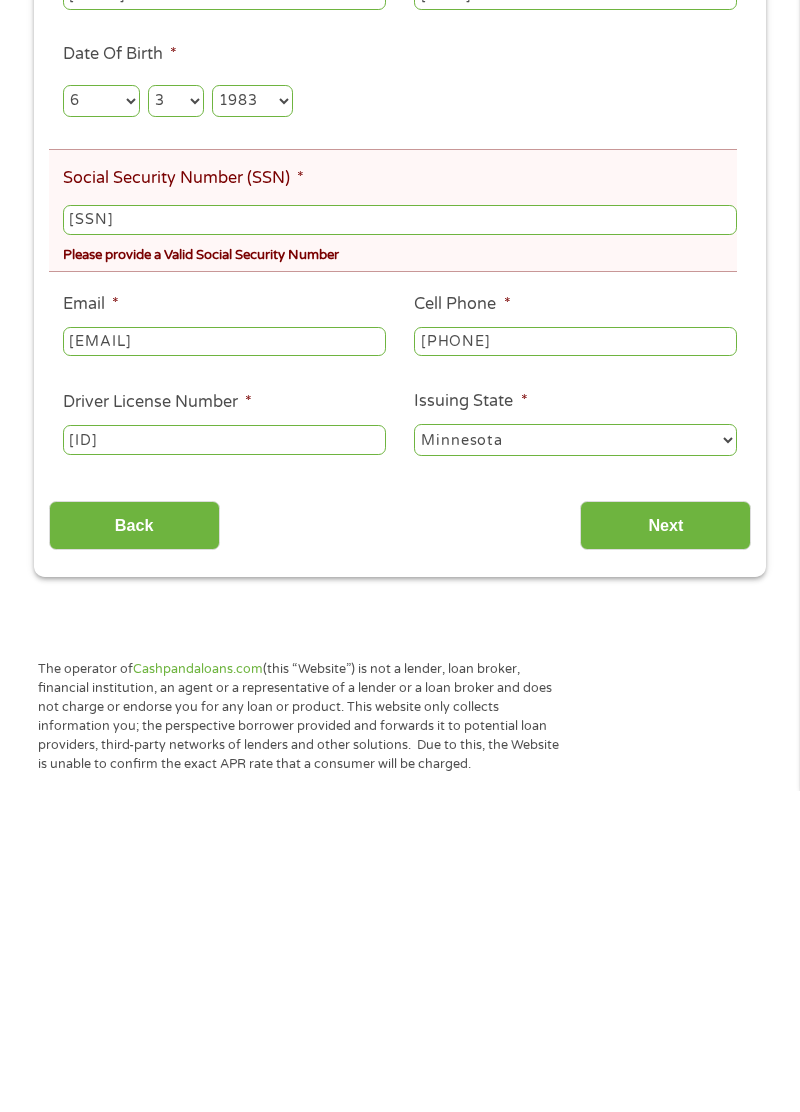 click on "Next" at bounding box center [665, 846] 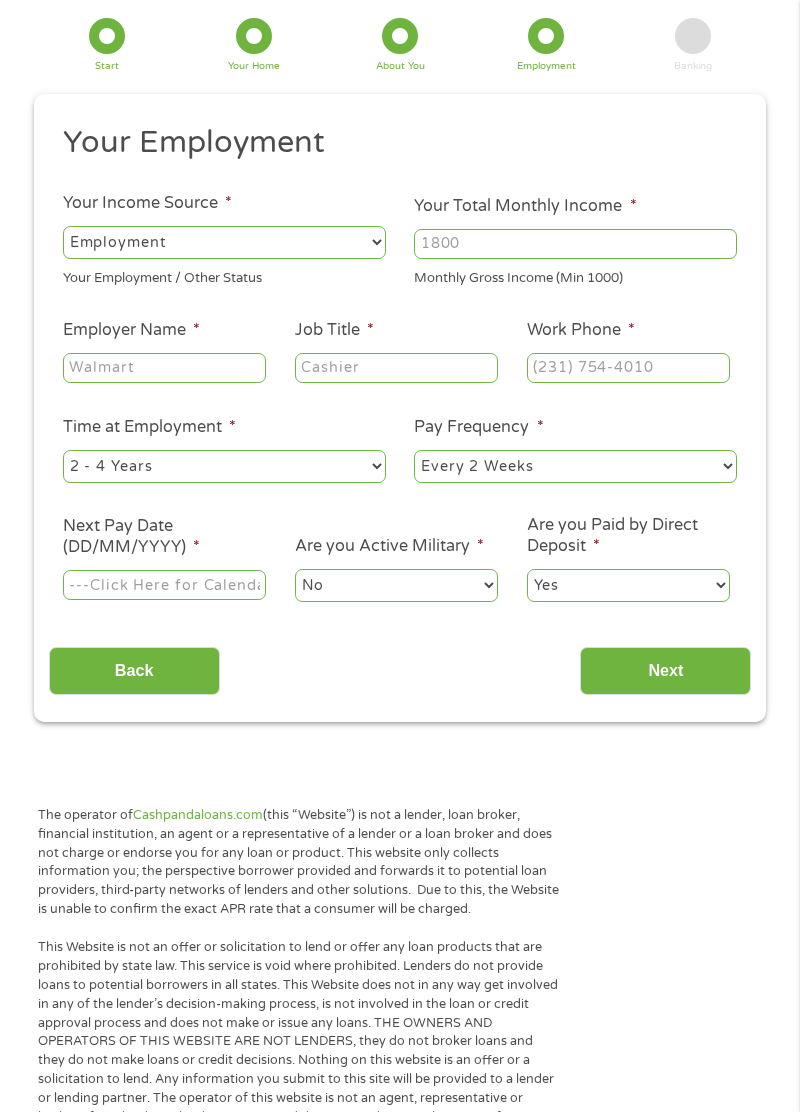 scroll, scrollTop: 60, scrollLeft: 0, axis: vertical 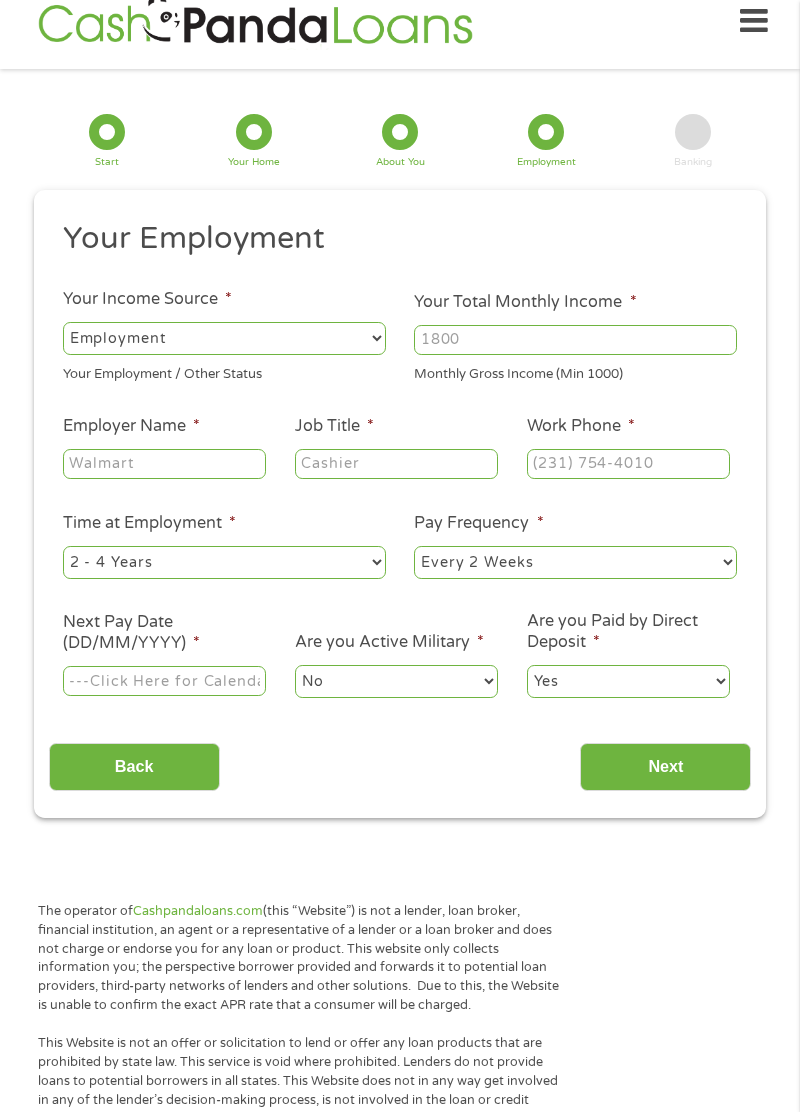 click on "Your Total Monthly Income *" at bounding box center (575, 340) 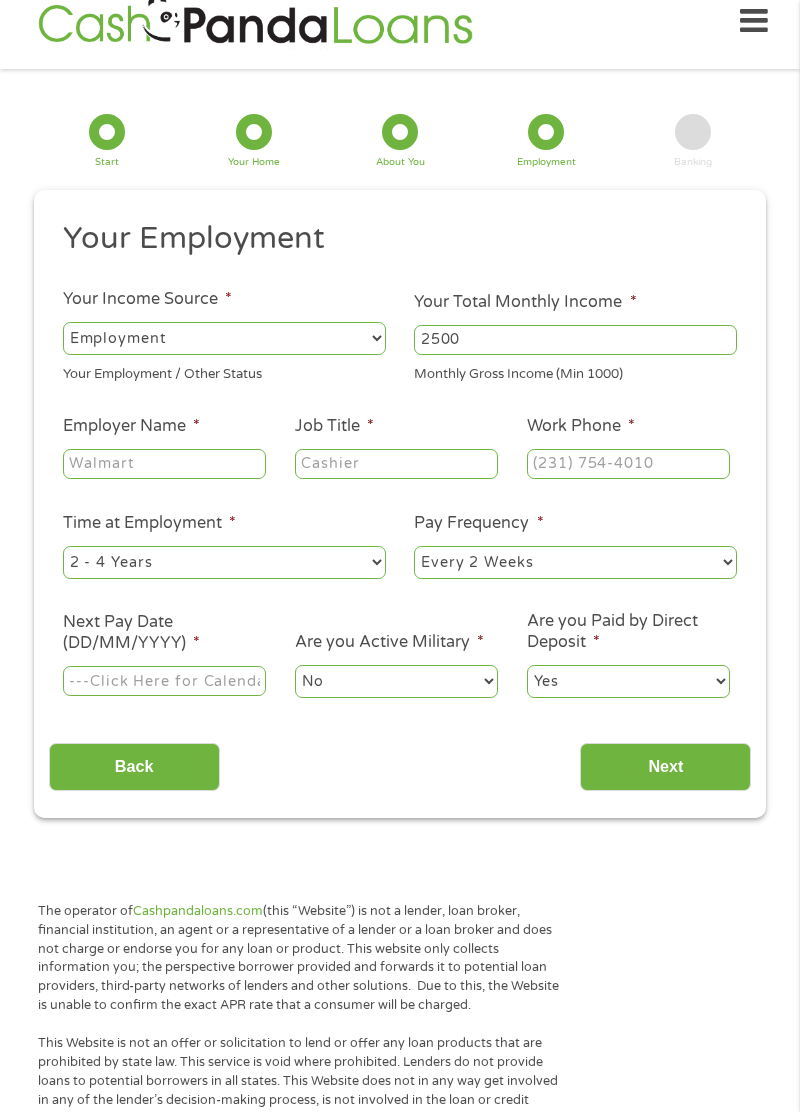 type on "2500" 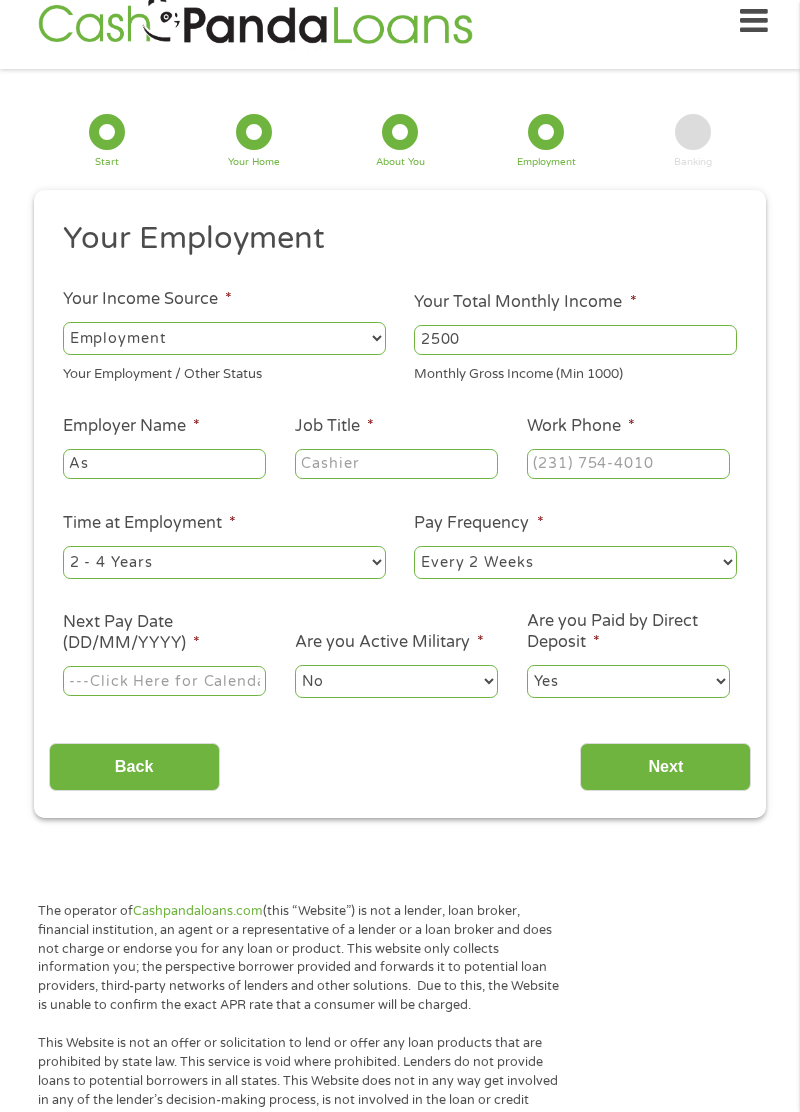 type on "A" 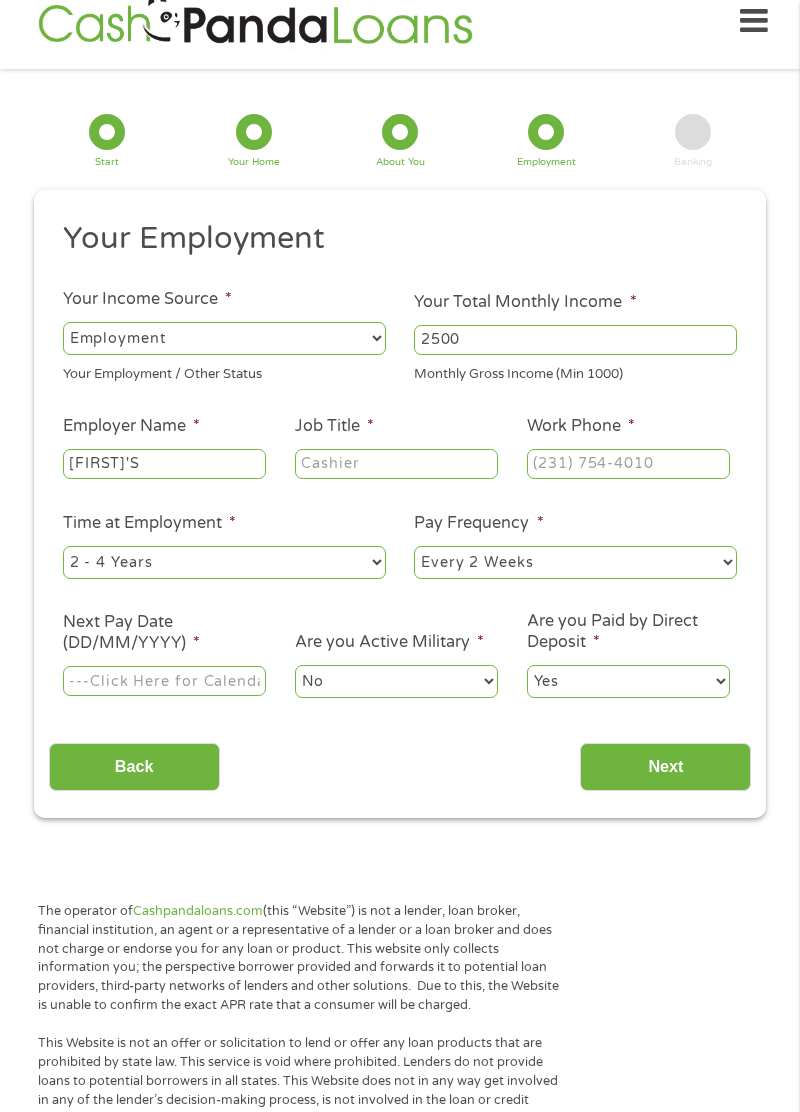 type on "[FIRST]'S" 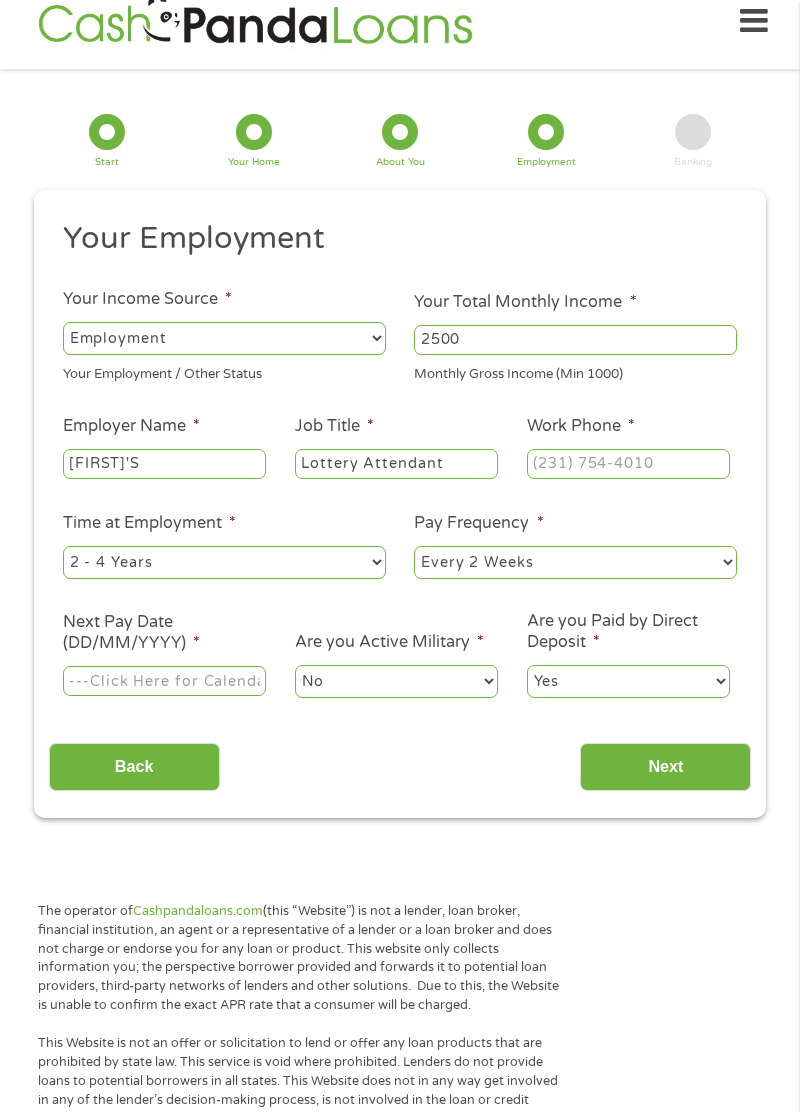 type on "Lottery Attendant" 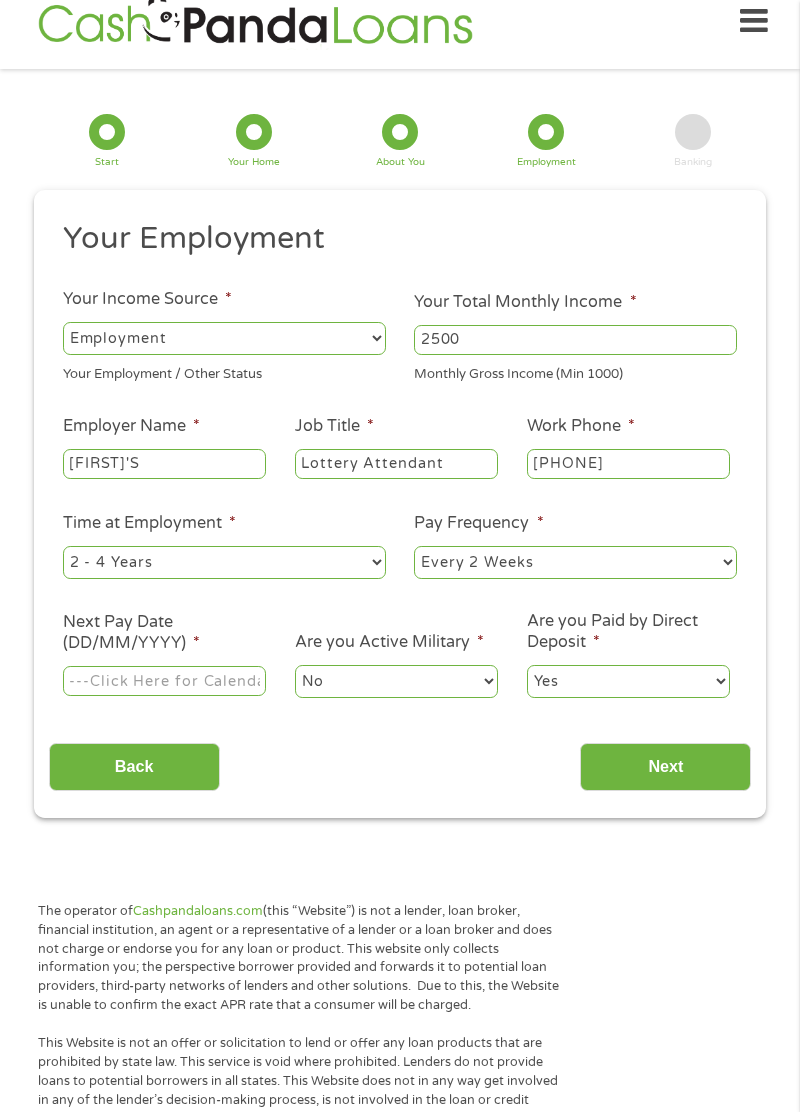 type on "[PHONE]" 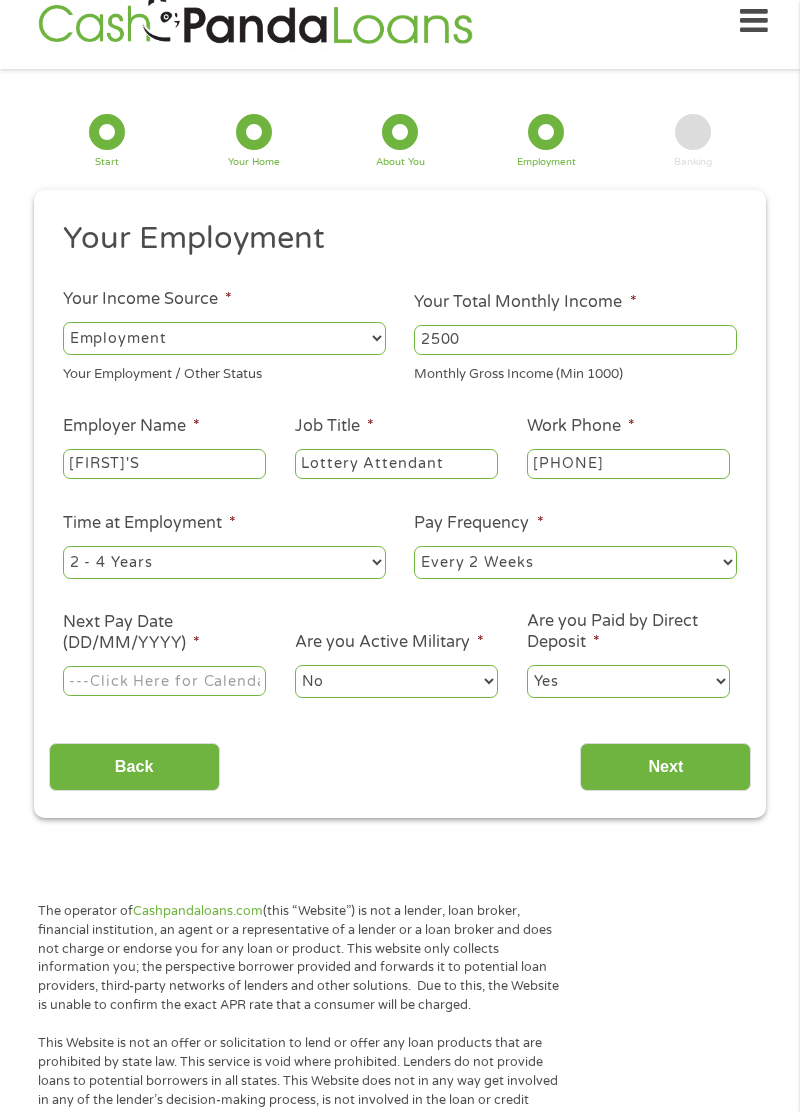 click on "--- Choose one --- 1 Year or less 1 - 2 Years 2 - 4 Years Over 4 Years" at bounding box center [224, 562] 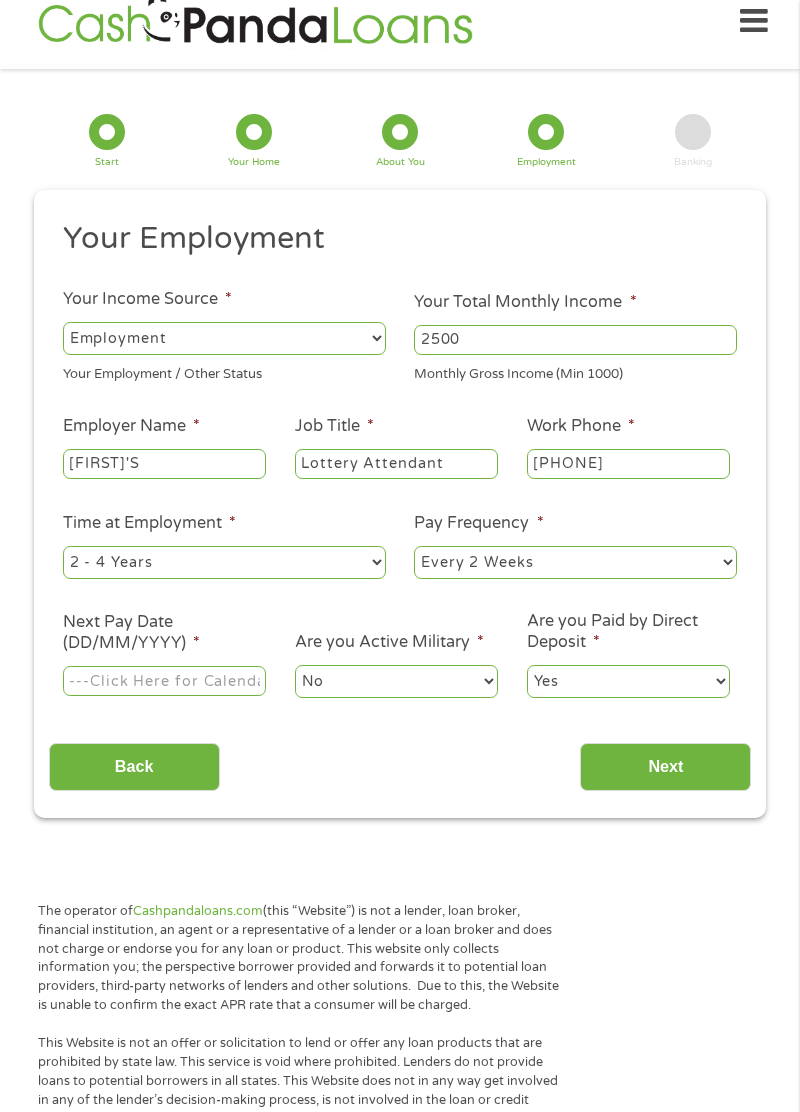 select on "24months" 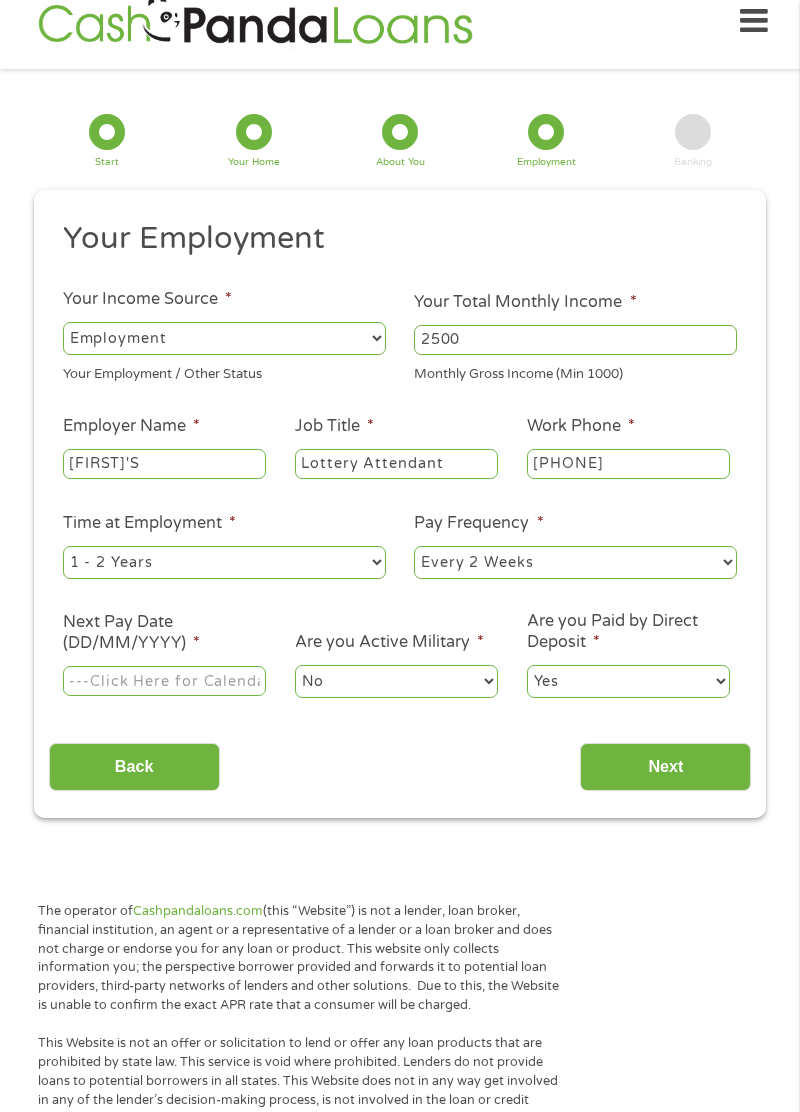 click on "This field is hidden when viewing the form gclid EAIaIQobChMIy82Zv_iwjgMVZA9ECB3ztyaTEAAYBCADEgL-OPD_BwE This field is hidden when viewing the form Referrer https://www.cashpandaloans.com/?medium=adwords&source=adwords&campaign=22082442849&adgroup=171710593894&creative=711057811183&position&keyword=instant%20approval%20direct%20deposit%20loans&utm_term=%7Bsearchterm%7D&matchtype=e&device=c&network=s&gad_source=5&gad_campaignid=22082442849&gclid=EAIaIQobChMIy82Zv_iwjgMVZA9ECB3ztyaTEAAYBCADEgL-OPD_BwE This field is hidden when viewing the form Source adwords This field is hidden when viewing the form Campaign Medium" at bounding box center (400, 1465) 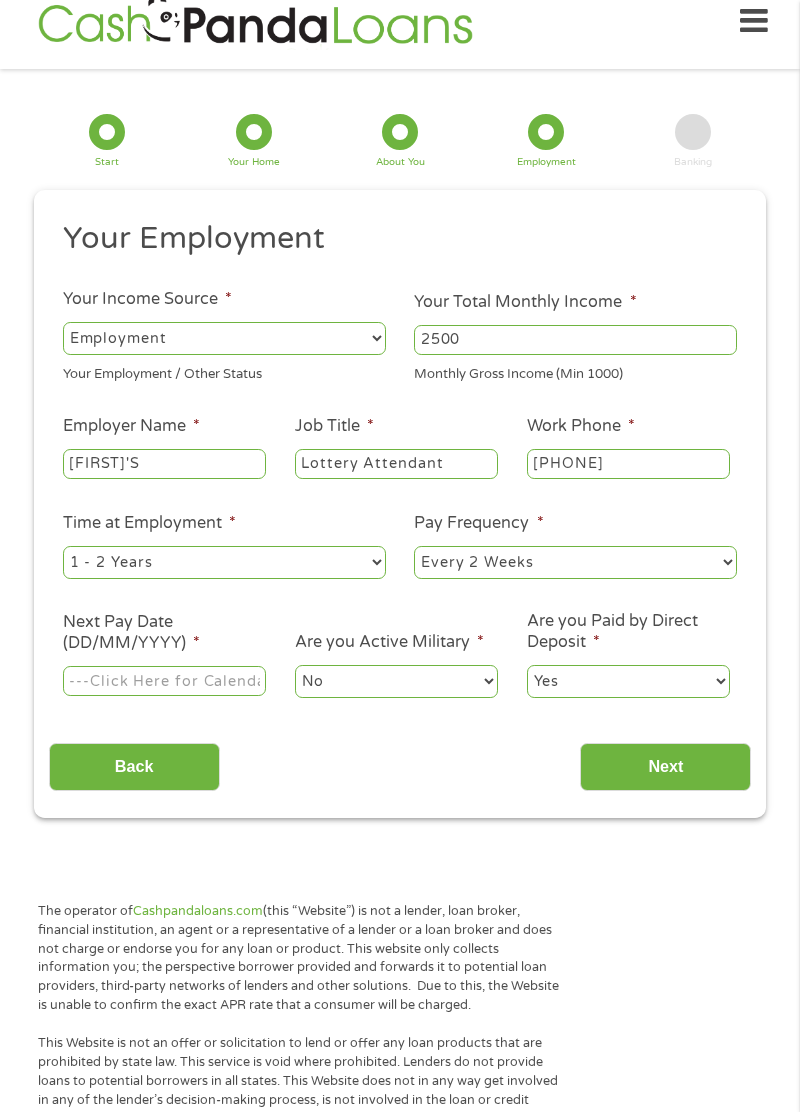 click on "Next Pay Date (DD/MM/YYYY) *" at bounding box center (164, 681) 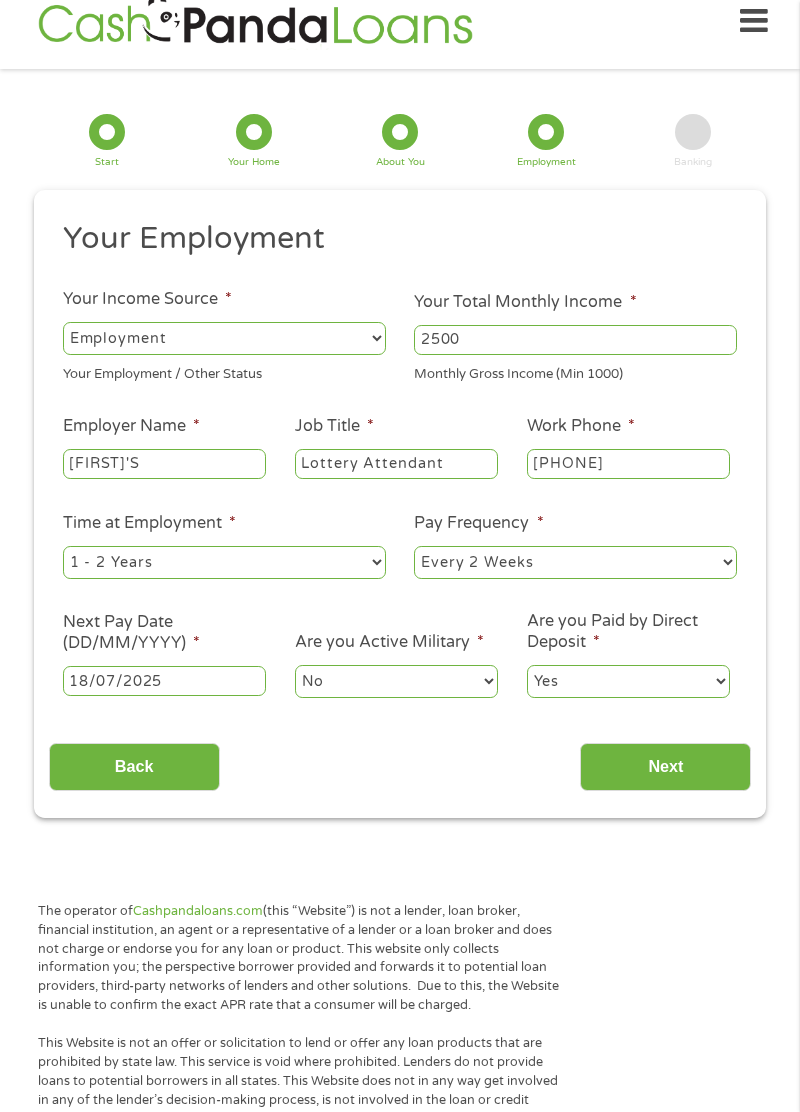 click on "No Yes" at bounding box center (396, 681) 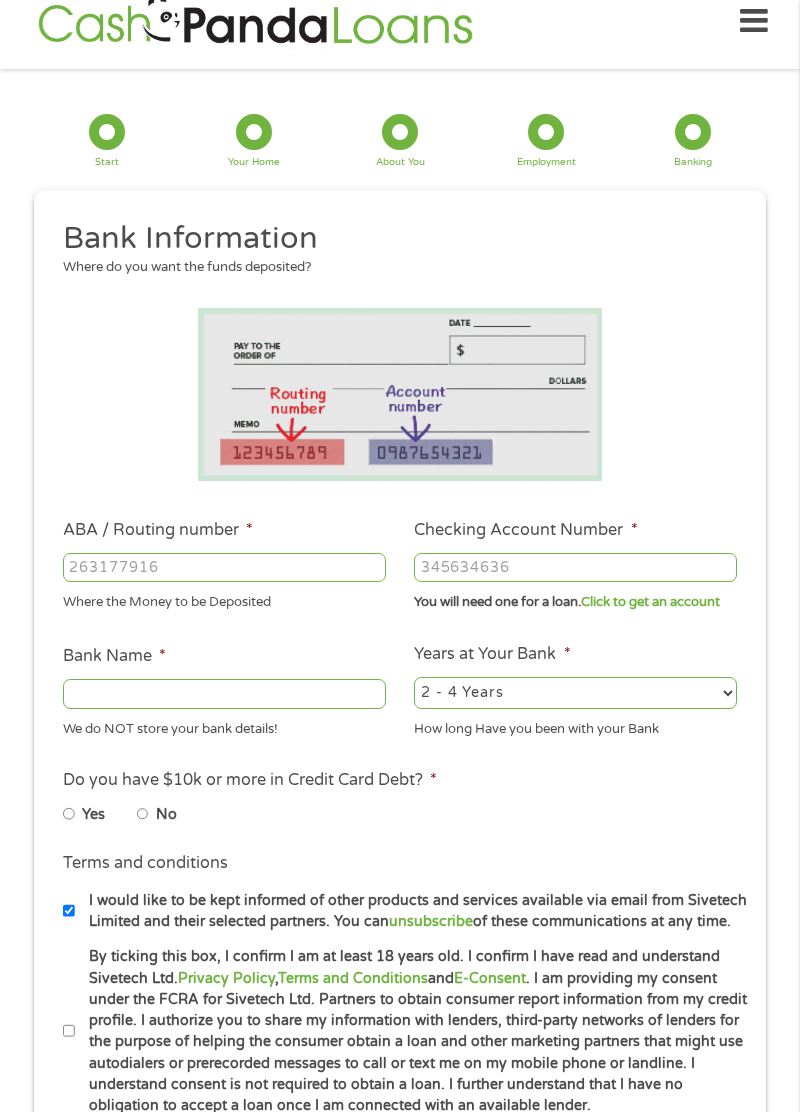 scroll, scrollTop: 8, scrollLeft: 8, axis: both 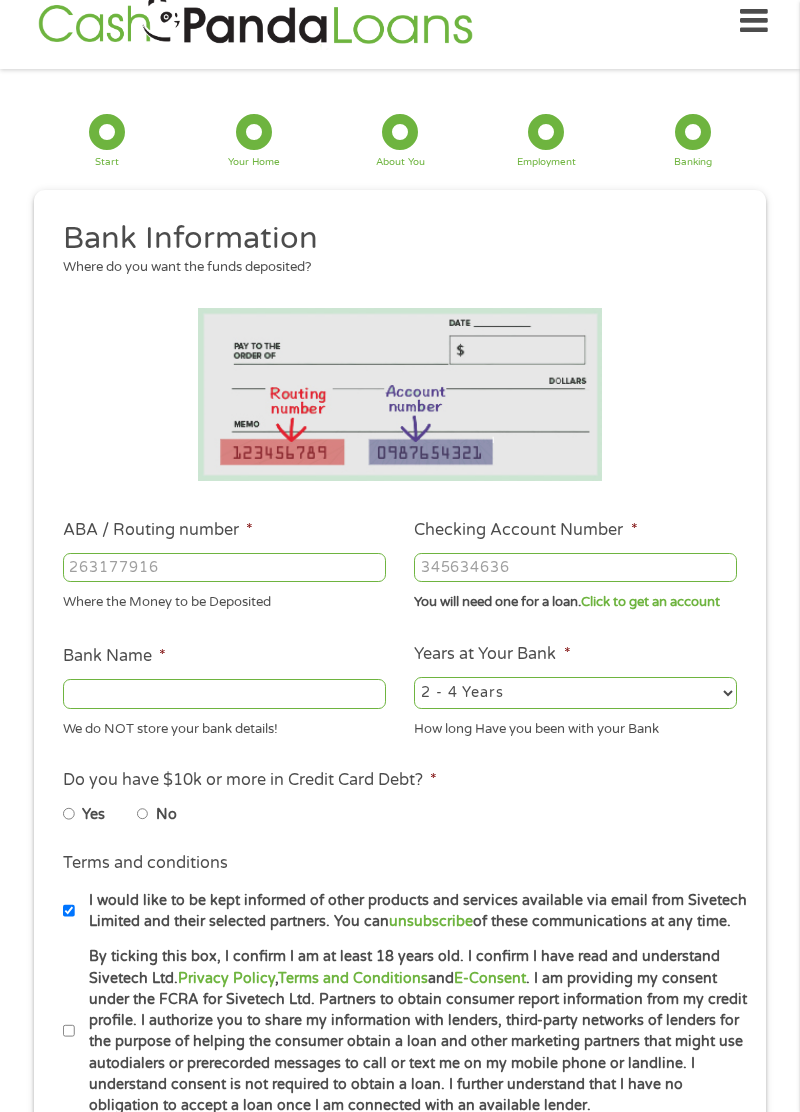 click on "ABA / Routing number *" at bounding box center [224, 568] 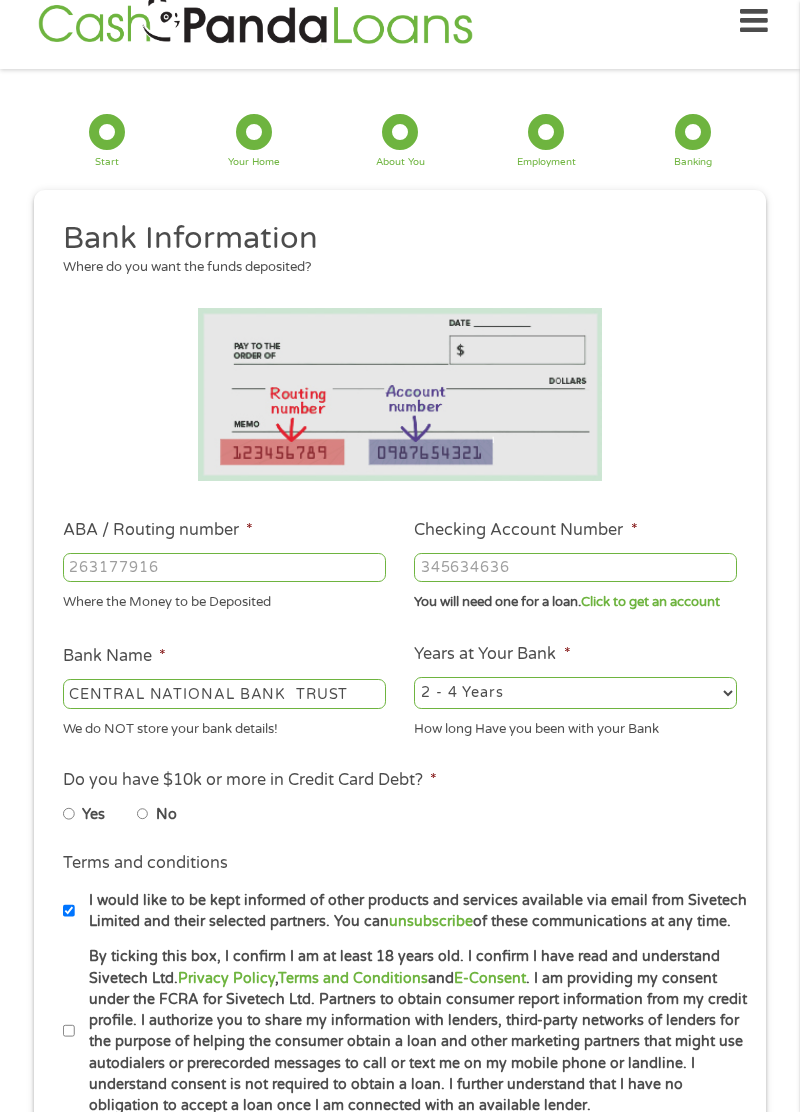 type on "[NUMBER]" 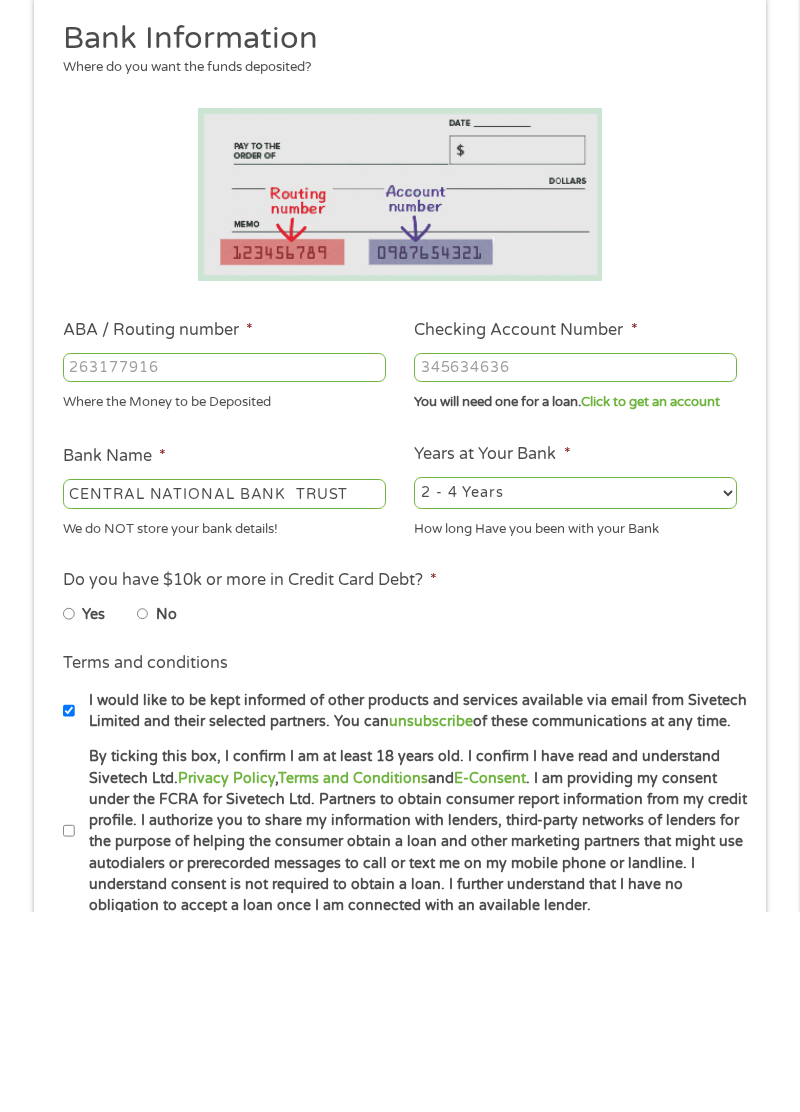 type on "[NUMBER]" 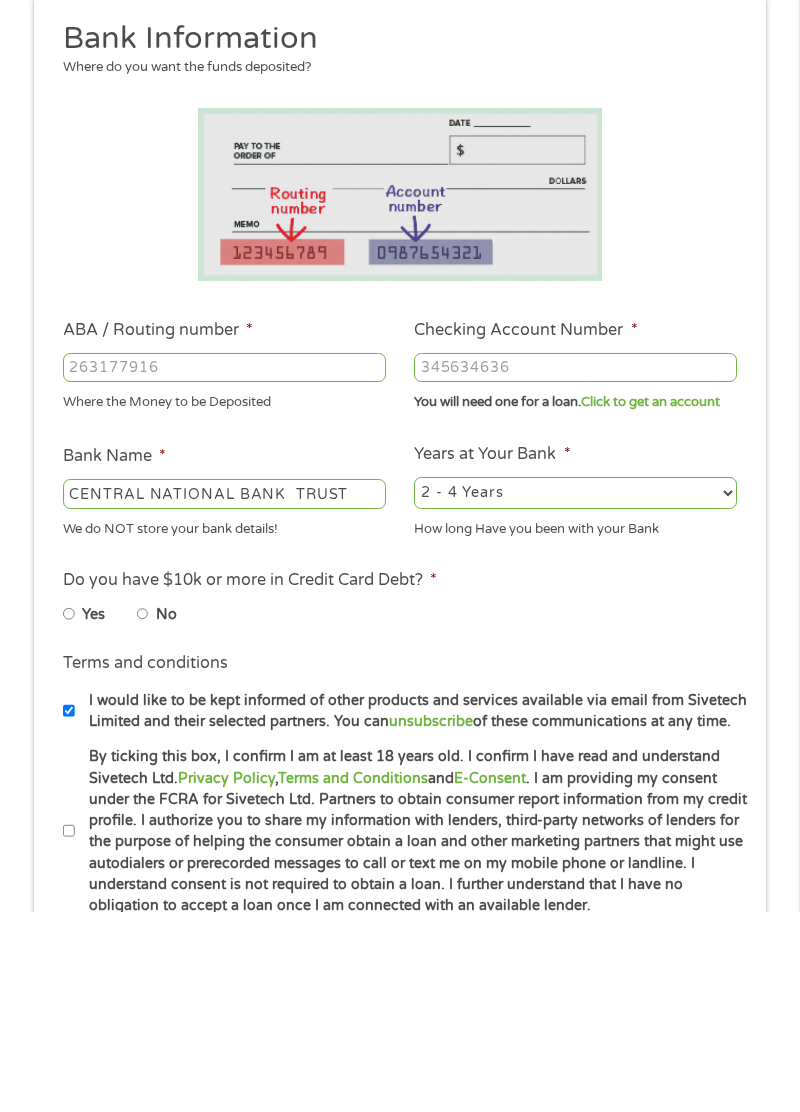 click on "2 - 4 Years 6 - 12 Months 1 - 2 Years Over 4 Years" at bounding box center [575, 693] 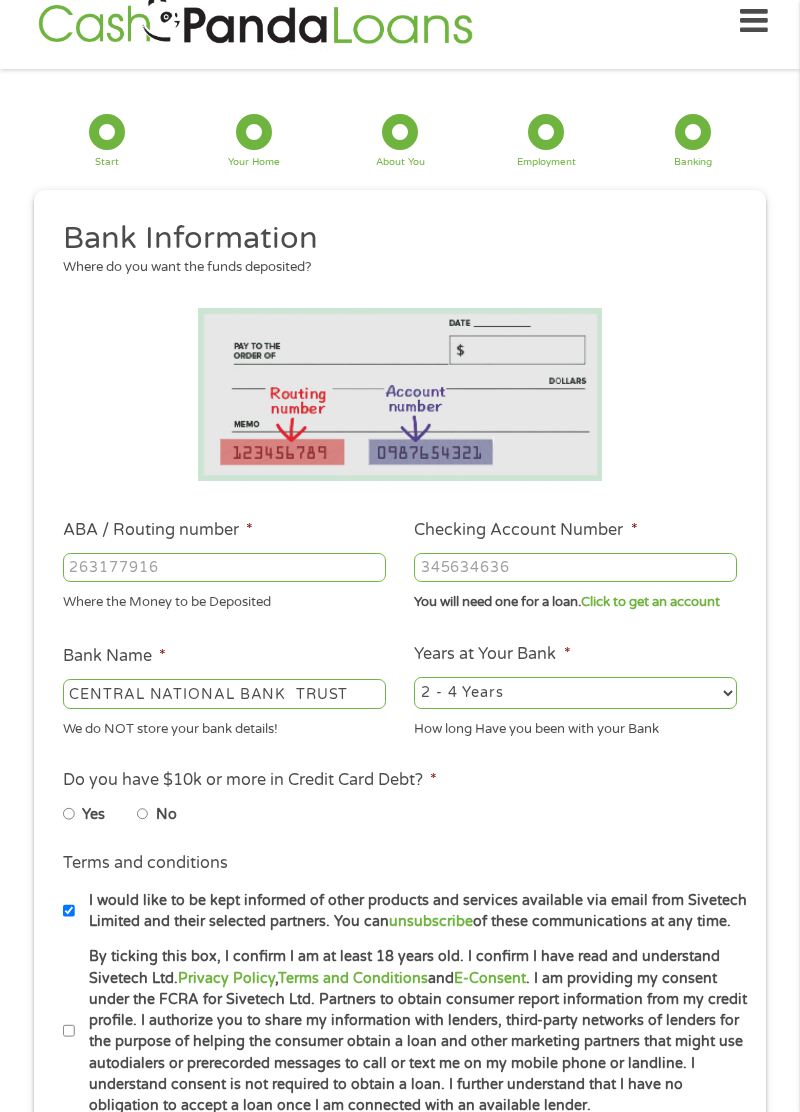 select on "12months" 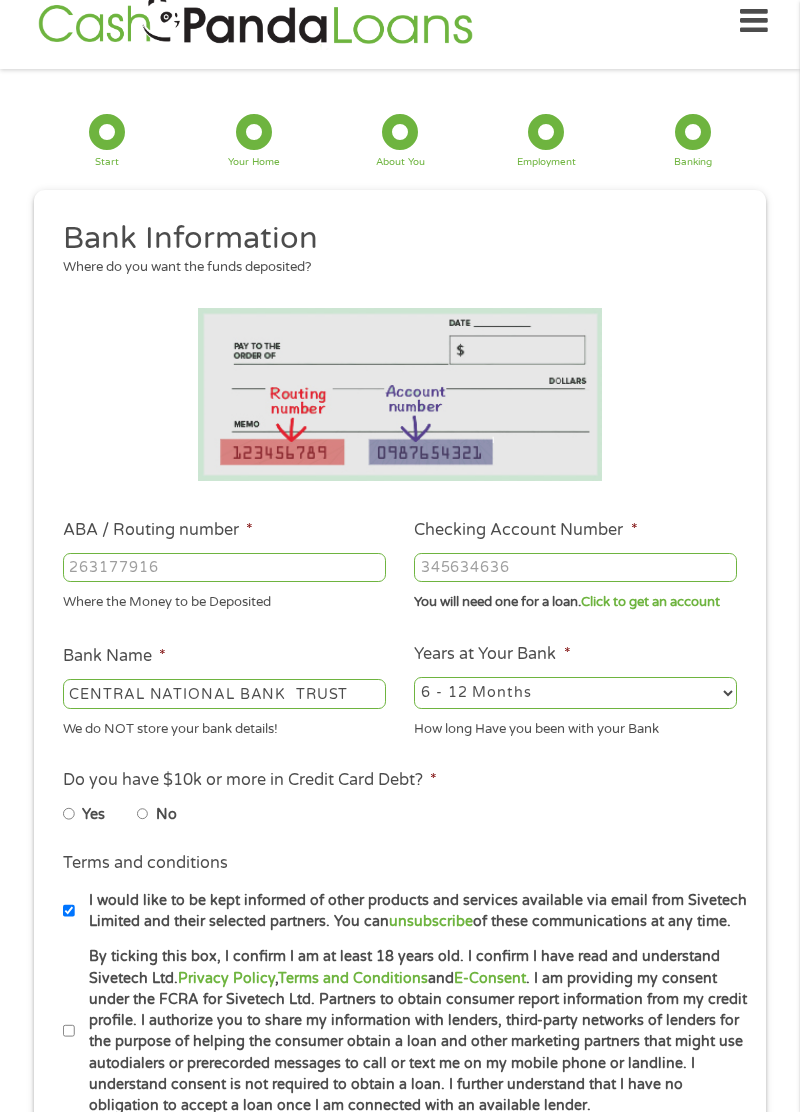 click on "No" at bounding box center (143, 814) 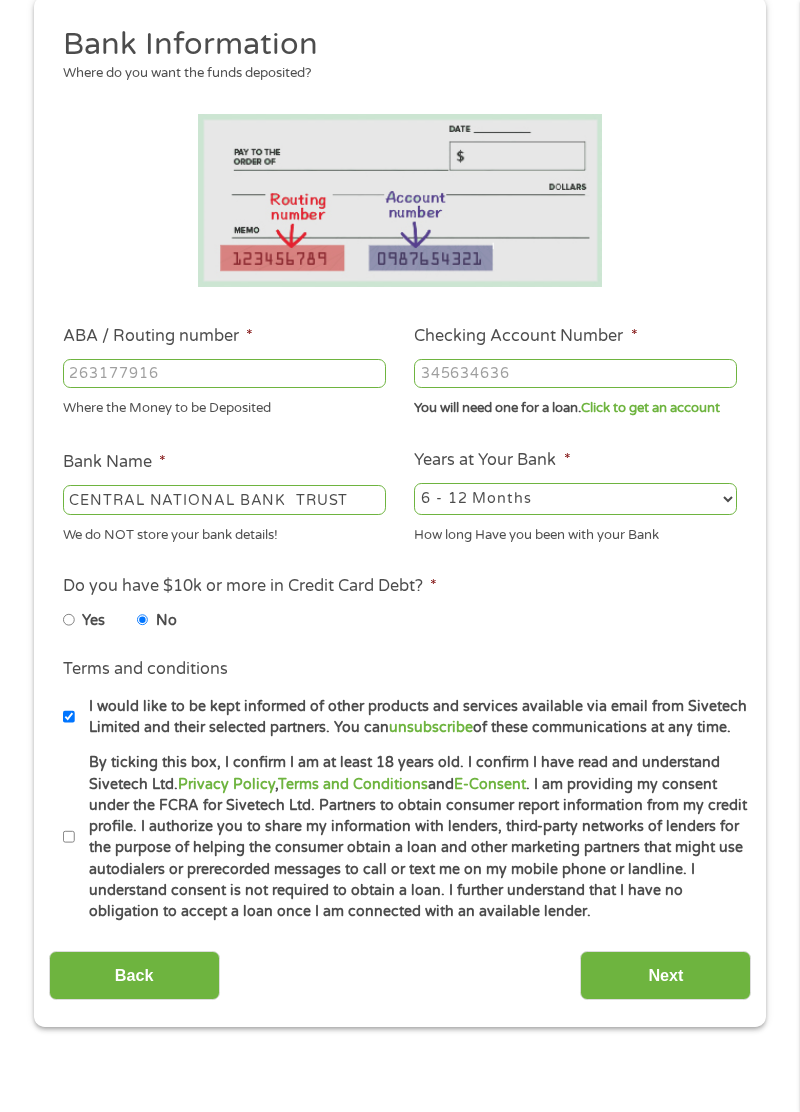 scroll, scrollTop: 222, scrollLeft: 0, axis: vertical 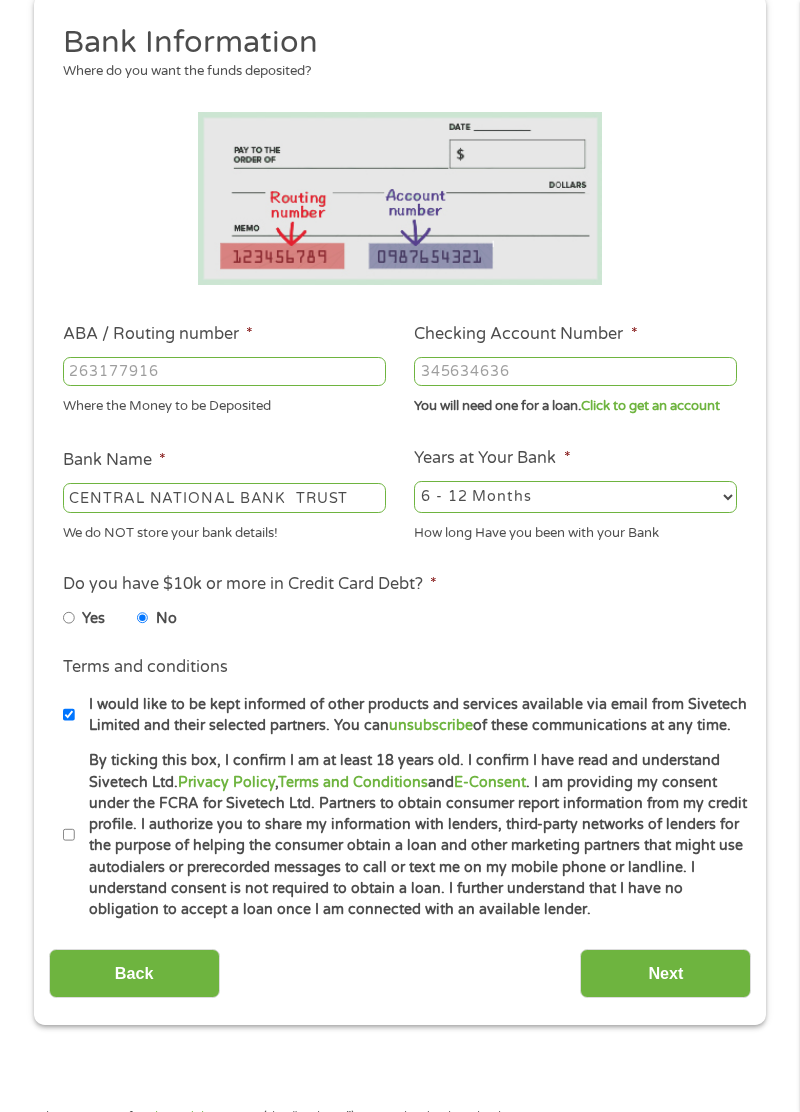 click on "By ticking this box, I confirm I am at least 18 years old. I confirm I have read and understand Sivetech Ltd.  Privacy Policy ,  Terms and Conditions  and  E-Consent . I am providing my consent under the FCRA for Sivetech Ltd. Partners to obtain consumer report information from my credit profile. I authorize you to share my information with lenders, third-party networks of lenders for the purpose of helping the consumer obtain a loan and other marketing partners that might use autodialers or prerecorded messages to call or text me on my mobile phone or landline. I understand consent is not required to obtain a loan. I further understand that I have no obligation to accept a loan once I am connected with an available lender." at bounding box center [69, 835] 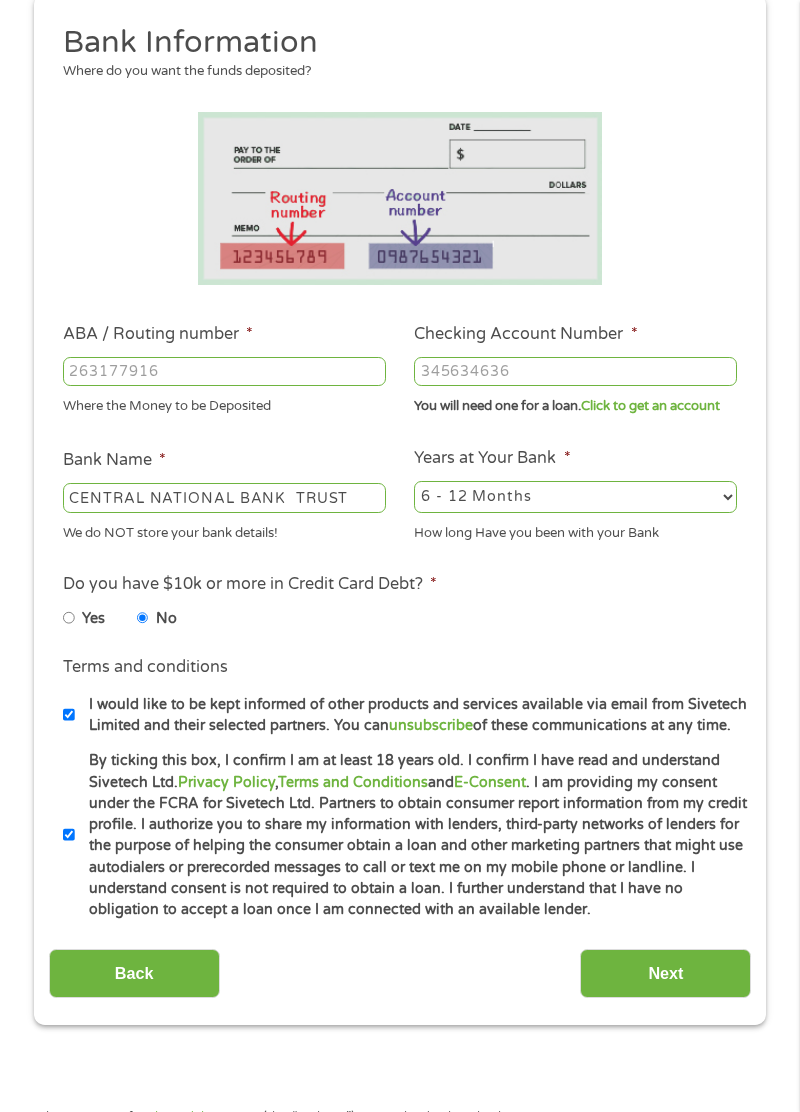 click on "Next" at bounding box center (665, 973) 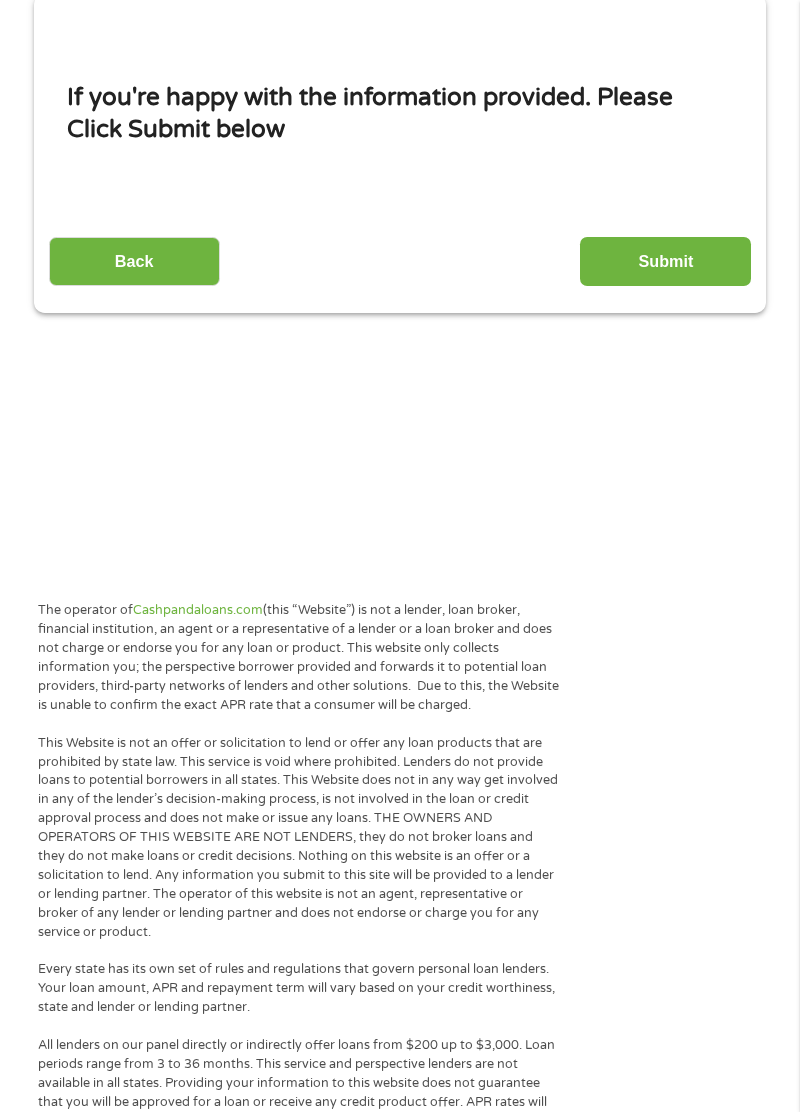 scroll, scrollTop: 26, scrollLeft: 0, axis: vertical 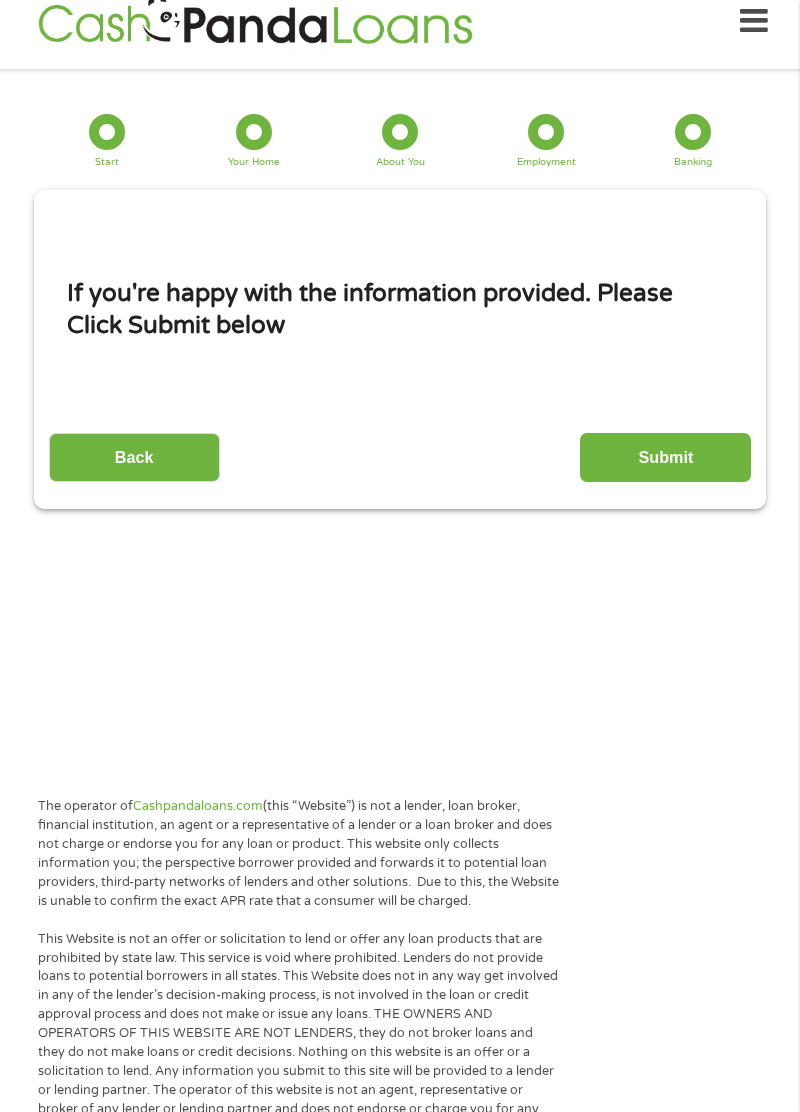 click on "Submit" at bounding box center [665, 457] 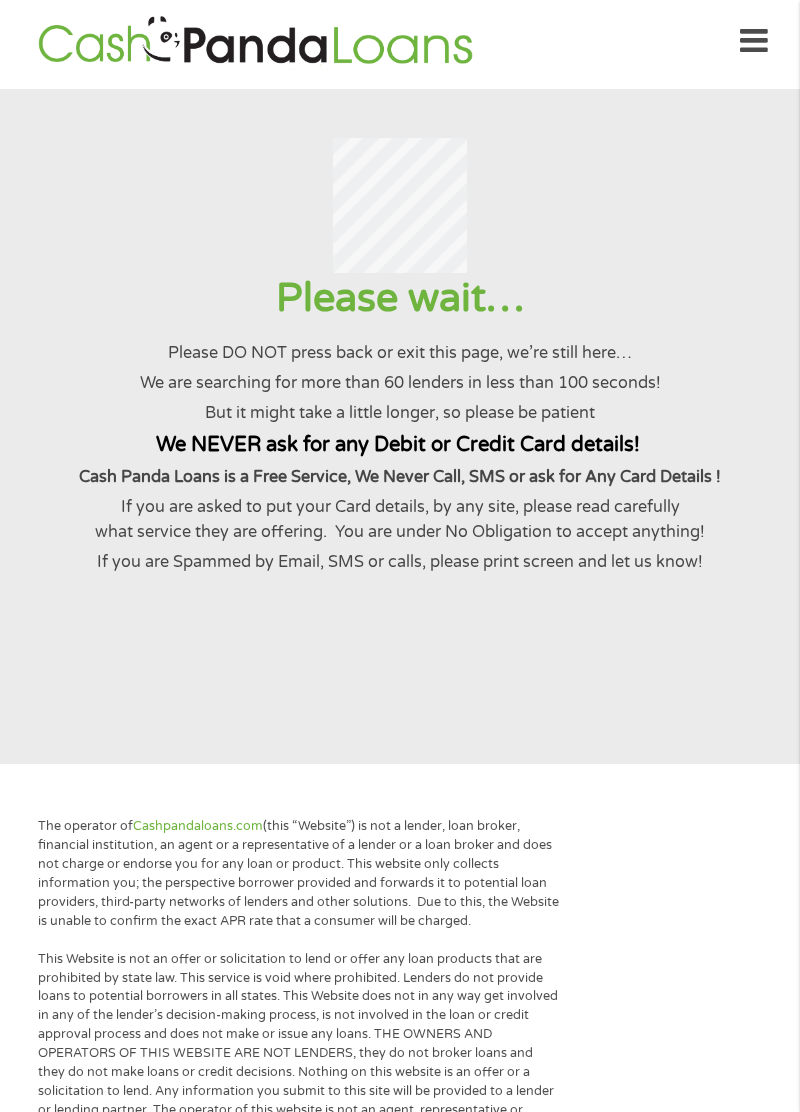 scroll, scrollTop: 0, scrollLeft: 0, axis: both 